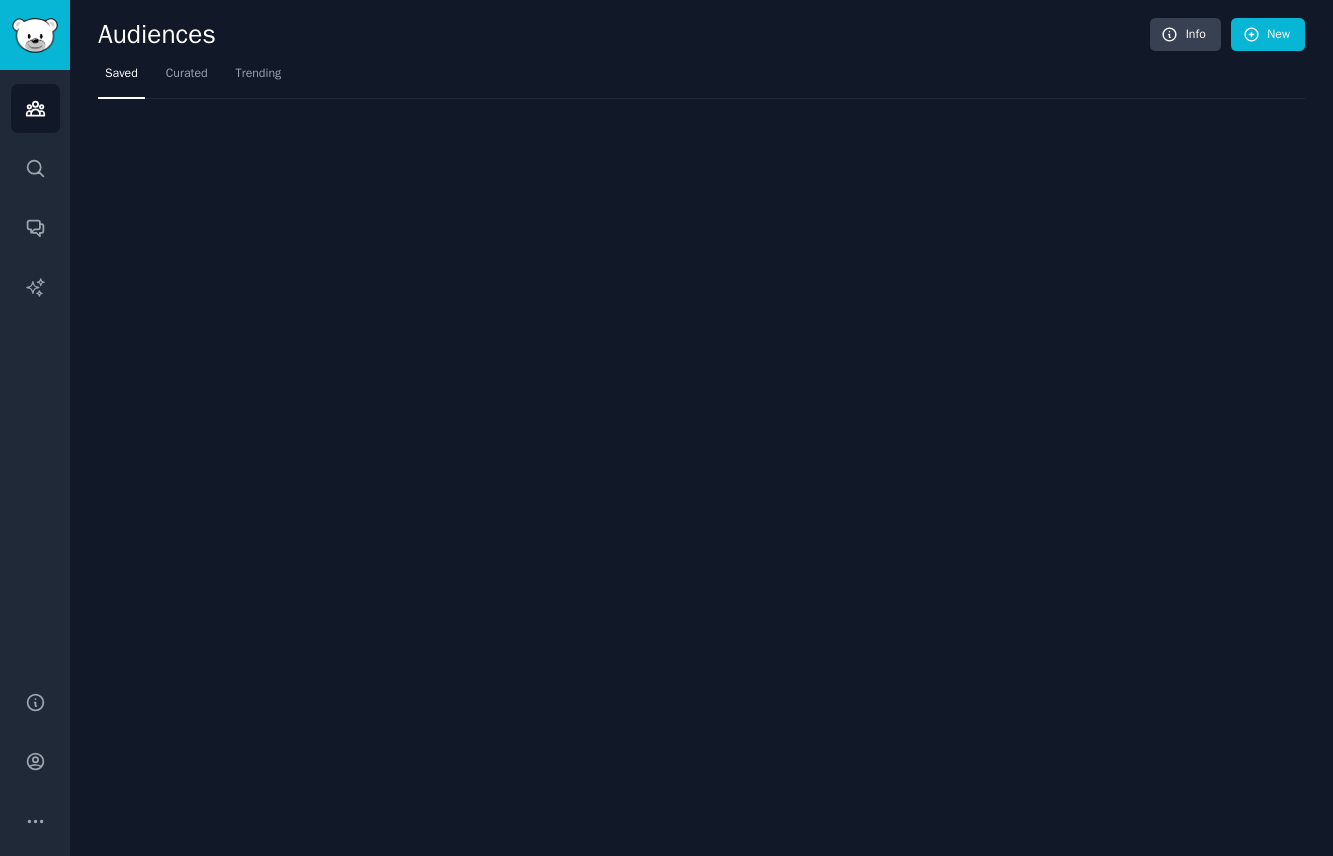 scroll, scrollTop: 0, scrollLeft: 0, axis: both 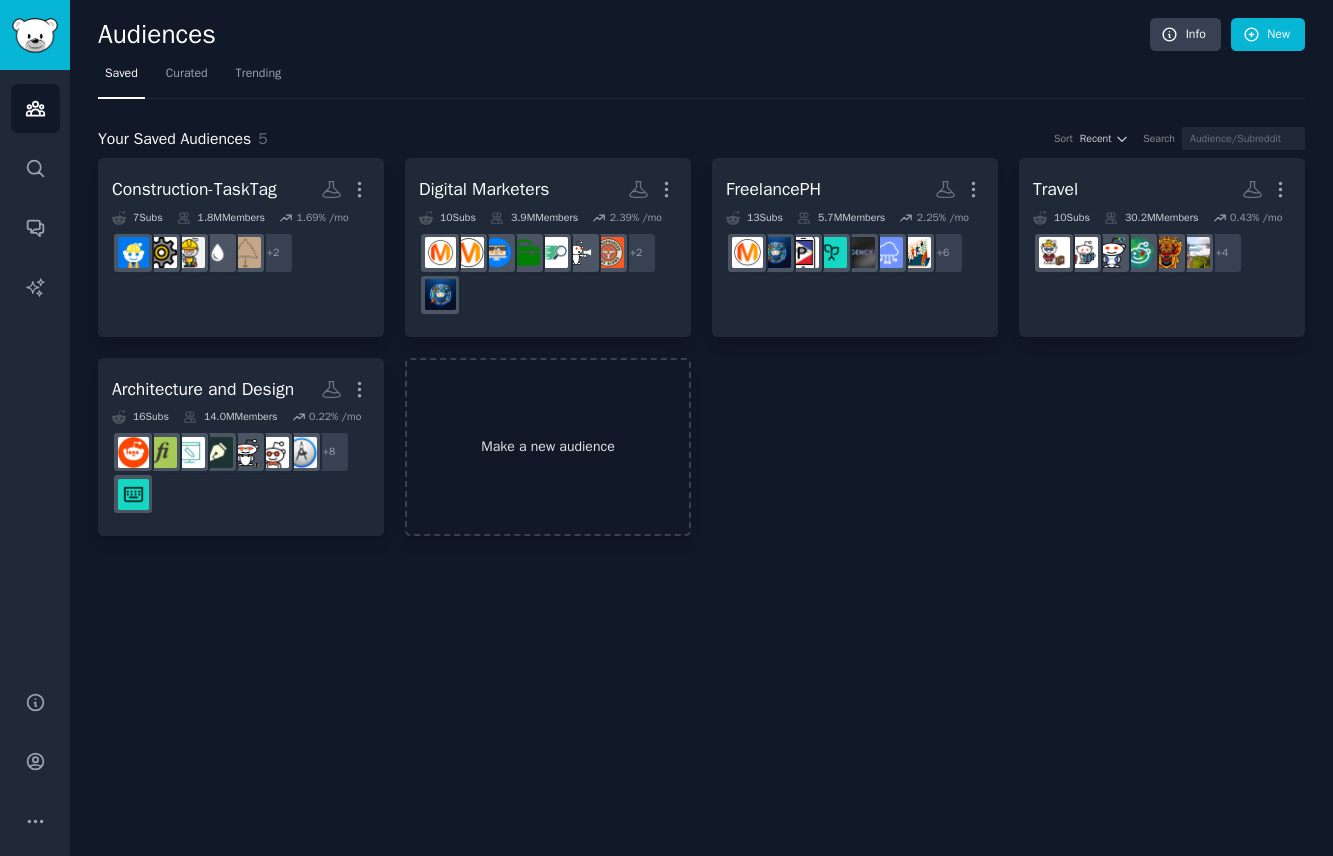 click on "Make a new audience" at bounding box center [548, 447] 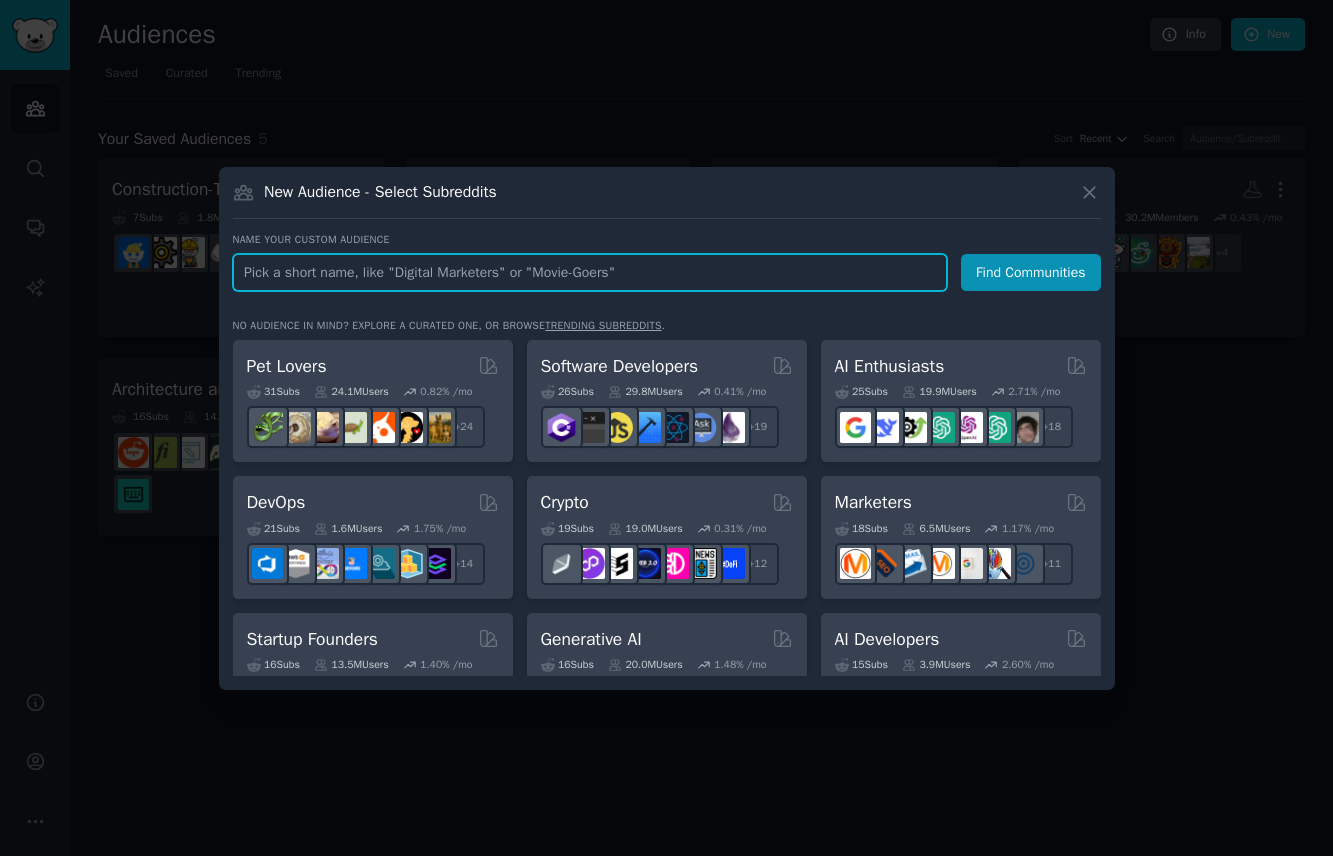 paste on "InternetIsBeautiful" 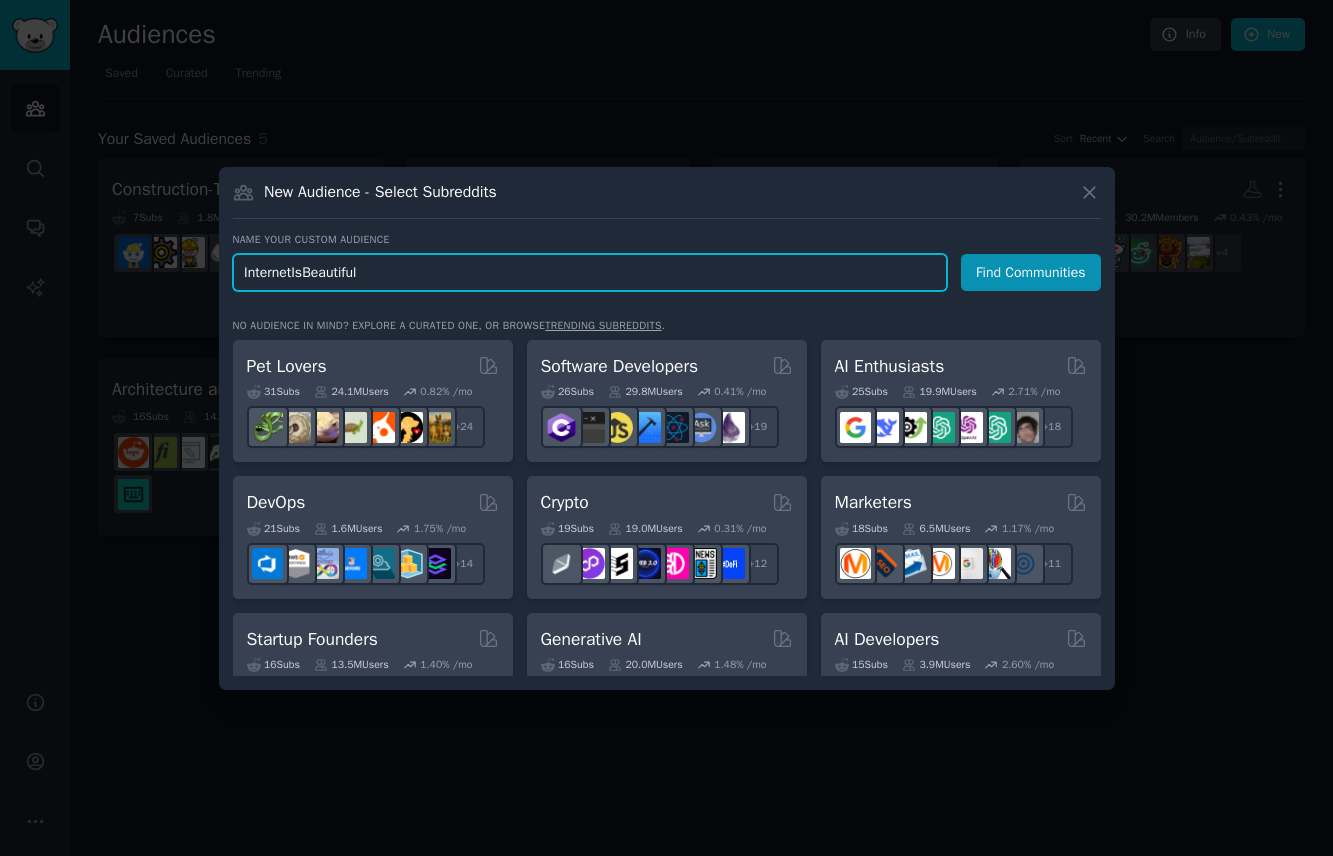 drag, startPoint x: 418, startPoint y: 268, endPoint x: 171, endPoint y: 253, distance: 247.45505 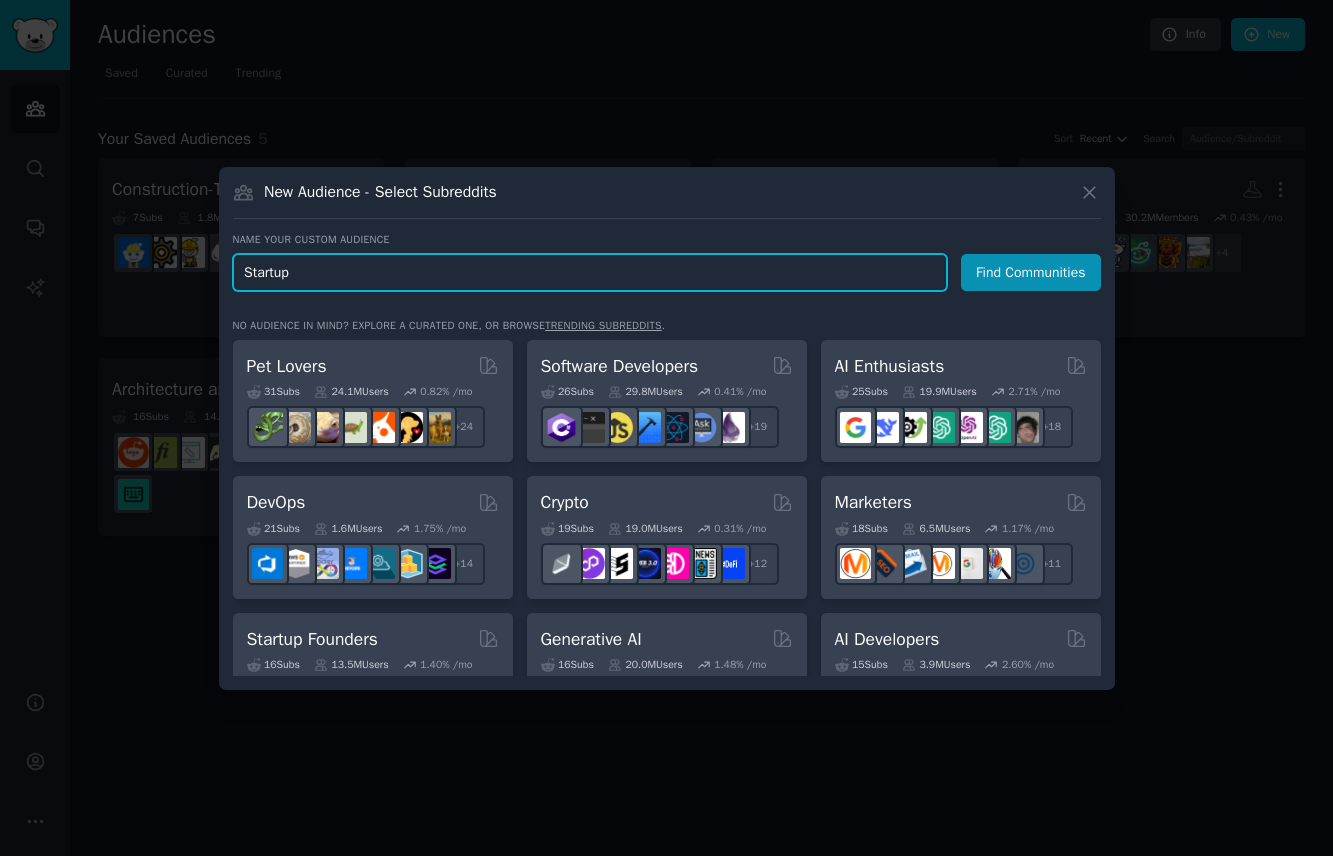 drag, startPoint x: 306, startPoint y: 273, endPoint x: 199, endPoint y: 273, distance: 107 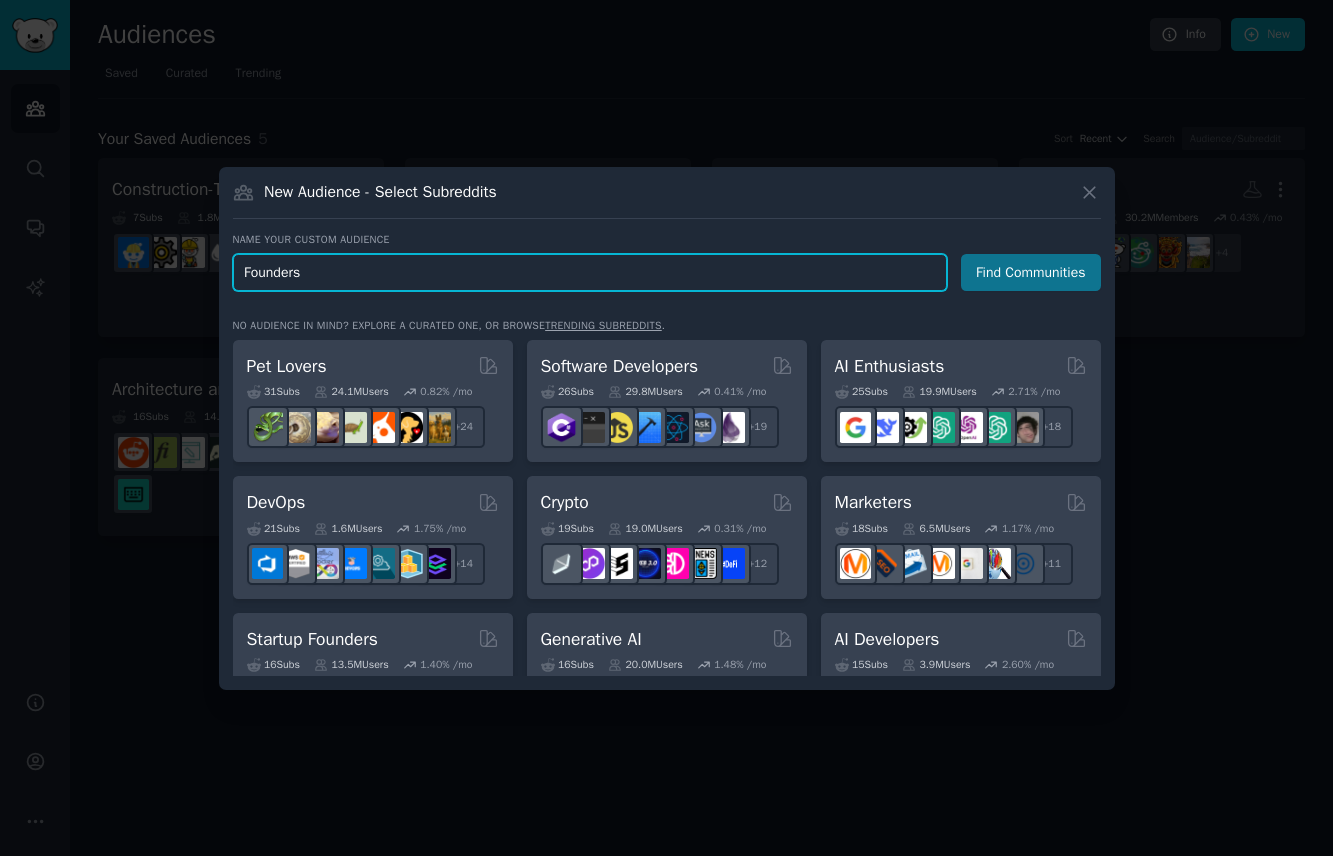 type on "Founders" 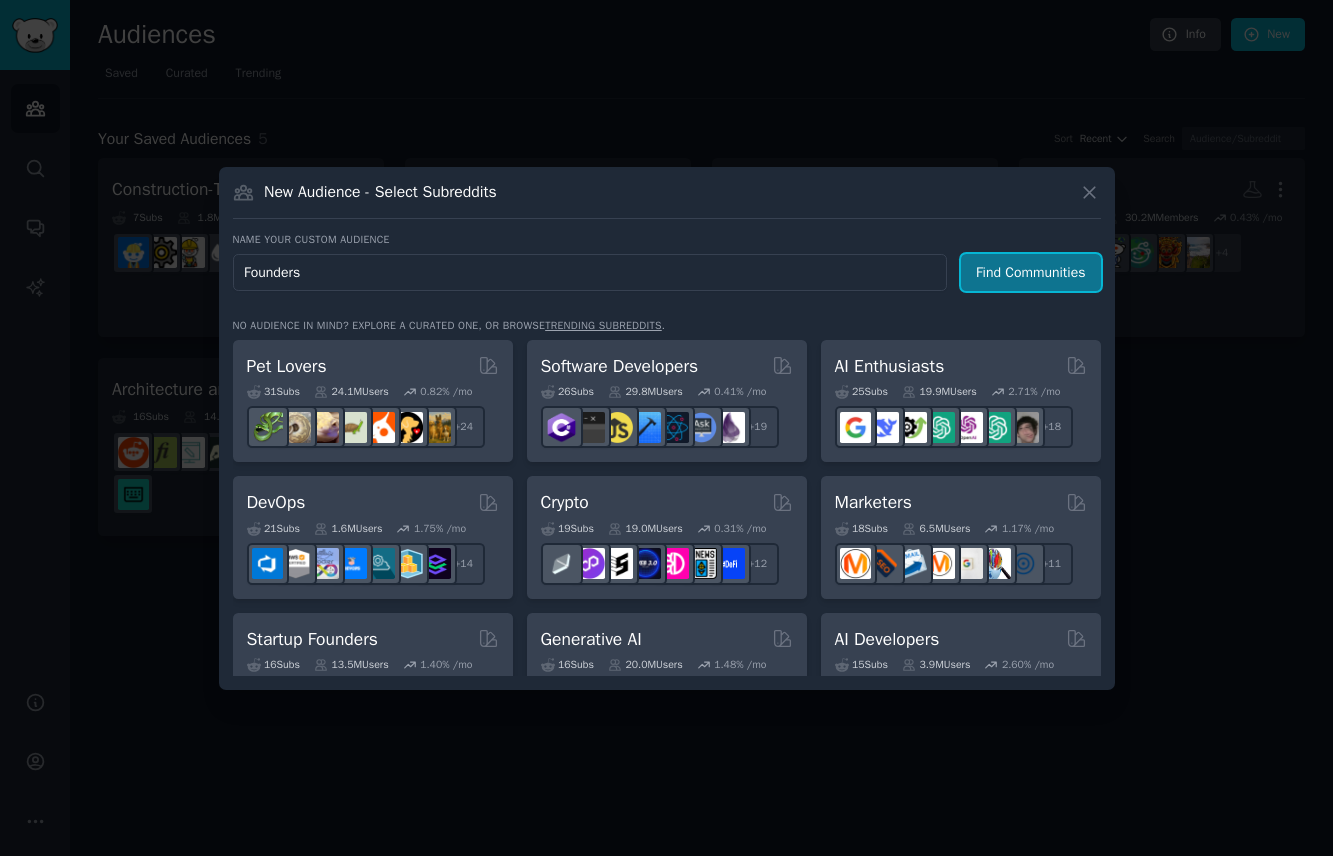 click on "Find Communities" at bounding box center [1031, 272] 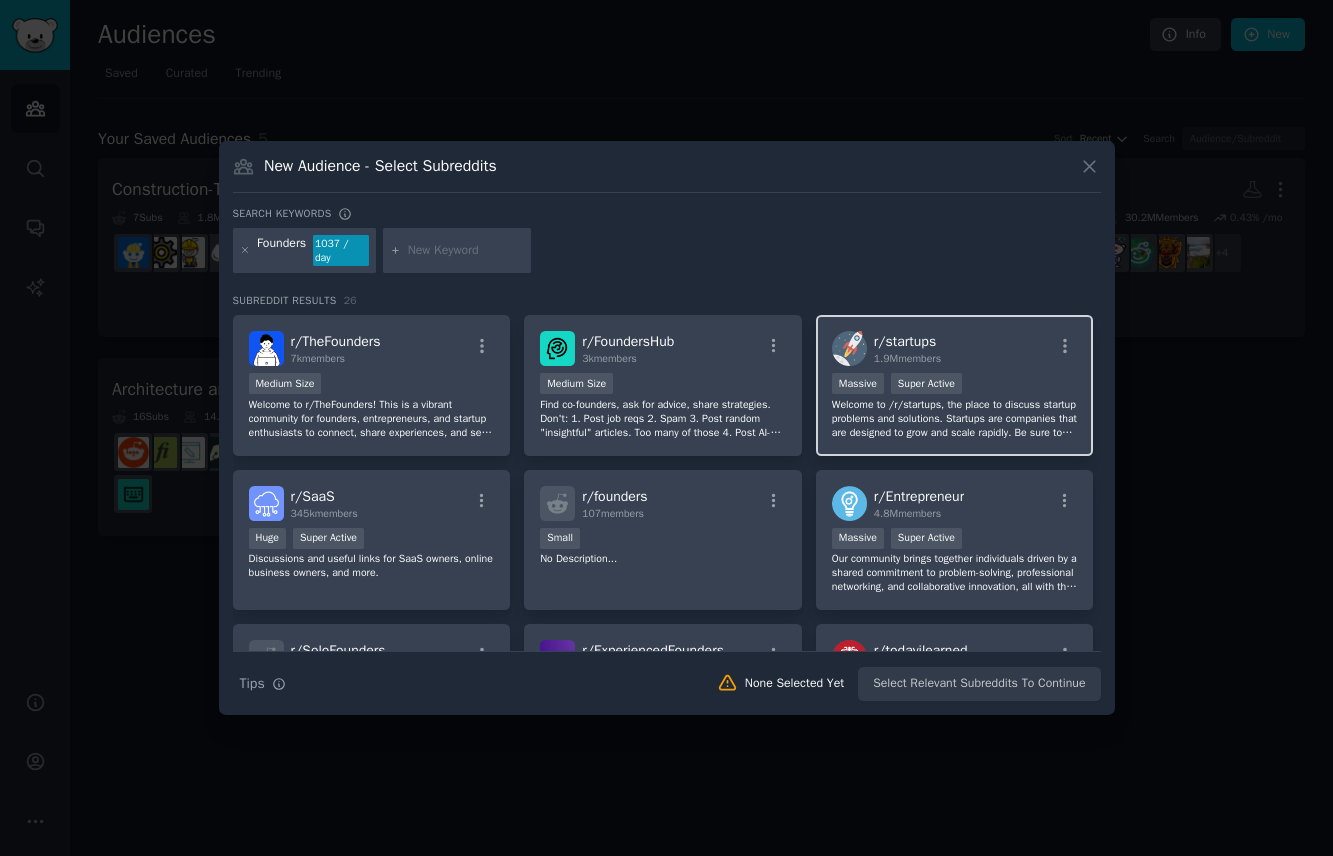 click on ">= 95th percentile for submissions / day Massive Super Active" at bounding box center [955, 385] 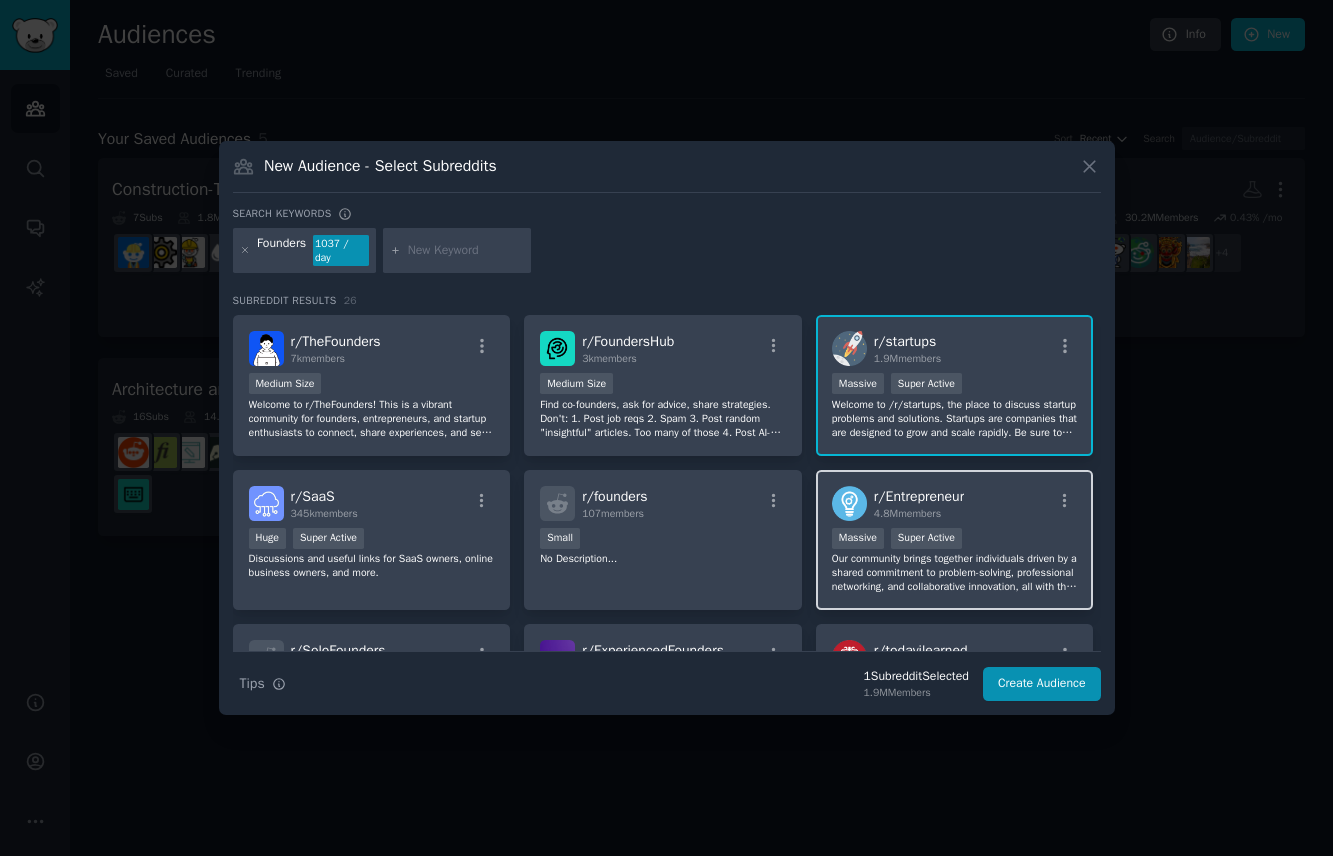 click on "Our community brings together individuals driven by a shared commitment to problem-solving, professional networking, and collaborative innovation, all with the goal of making a positive impact. We welcome a diverse range of pursuits, from side projects and small businesses to venture-backed startups and solo ventures. However, this is a space for genuine connection and exchange of ideas, not self-promotion. Please refrain from promoting personal blogs, consulting services, books, MLMs, opinions." at bounding box center [955, 573] 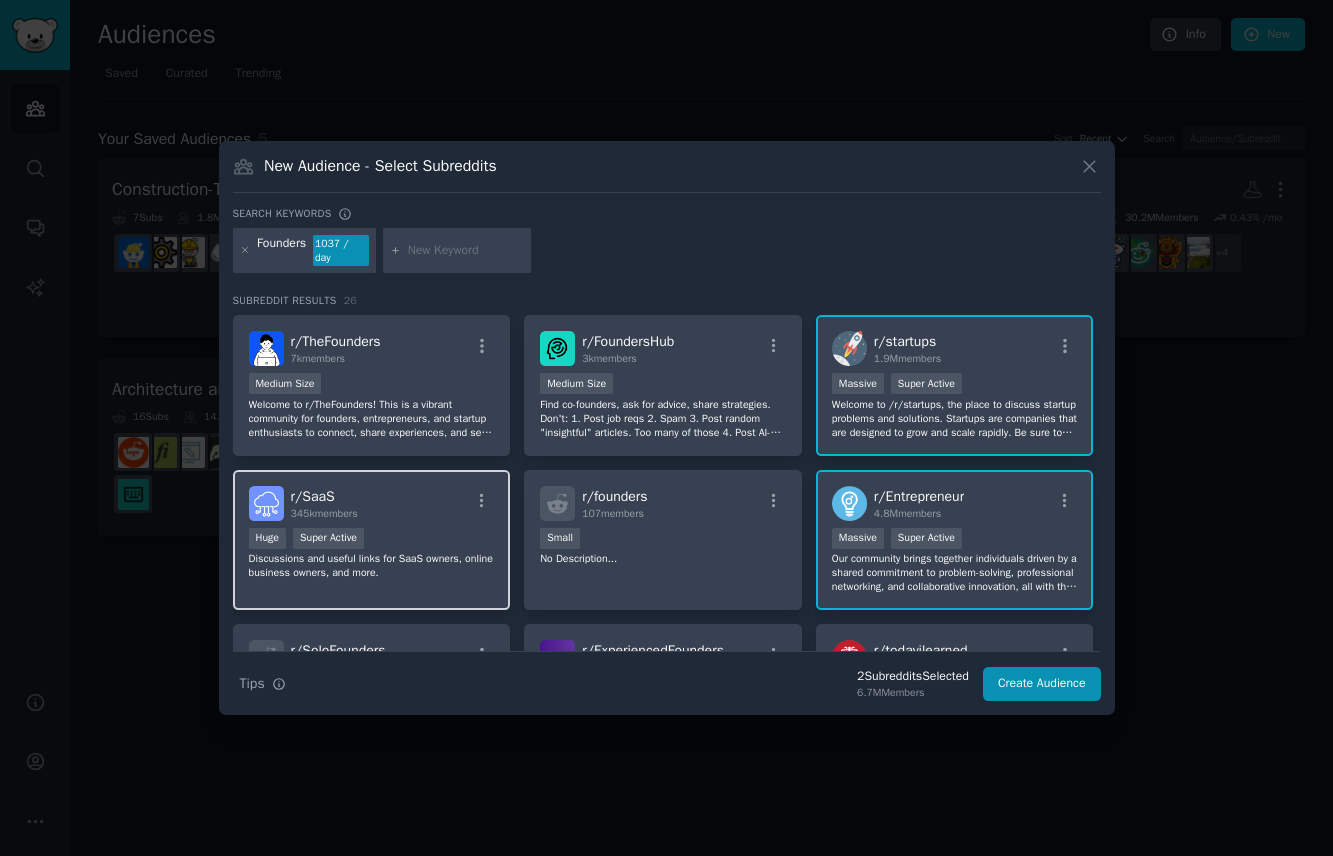 click on "Huge Super Active" at bounding box center [372, 540] 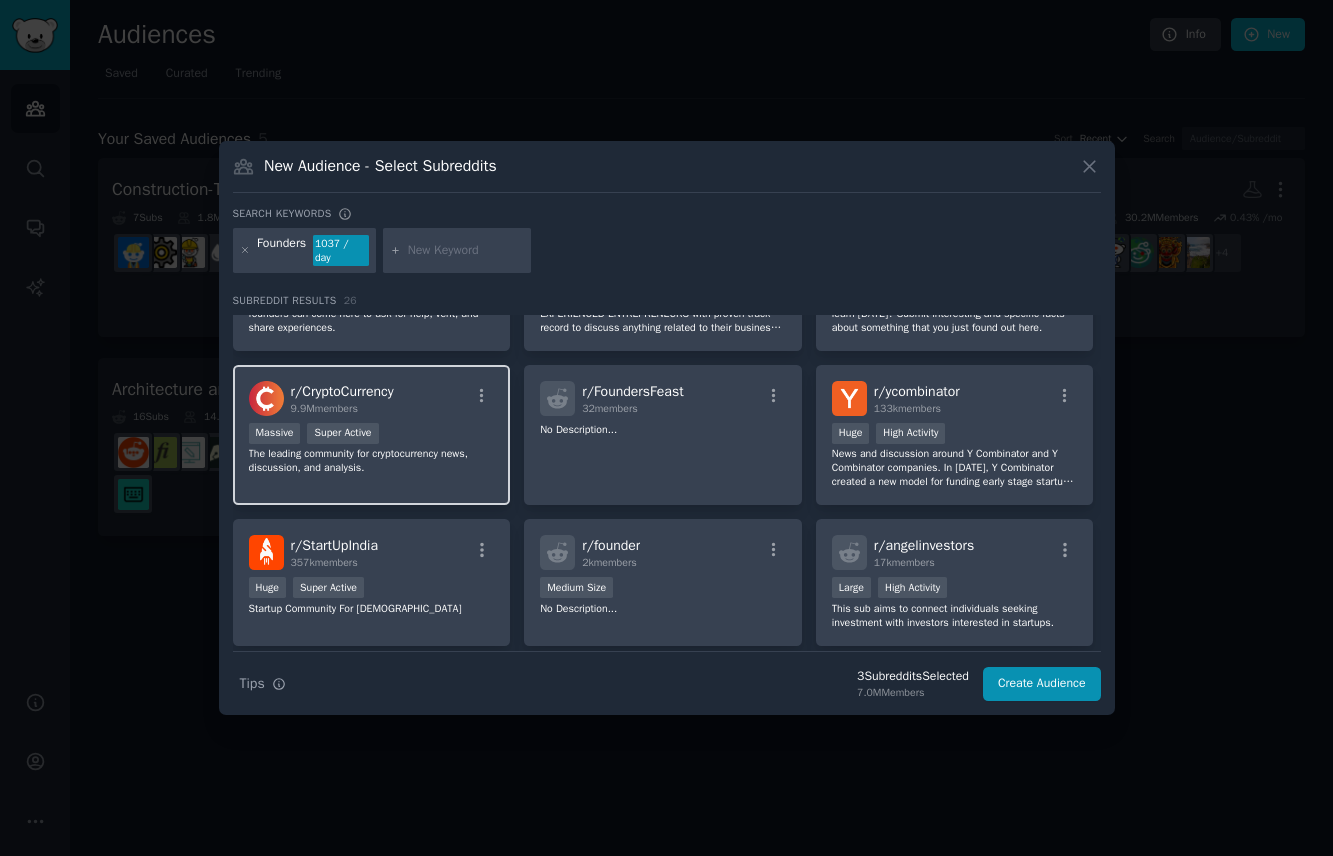 scroll, scrollTop: 293, scrollLeft: 0, axis: vertical 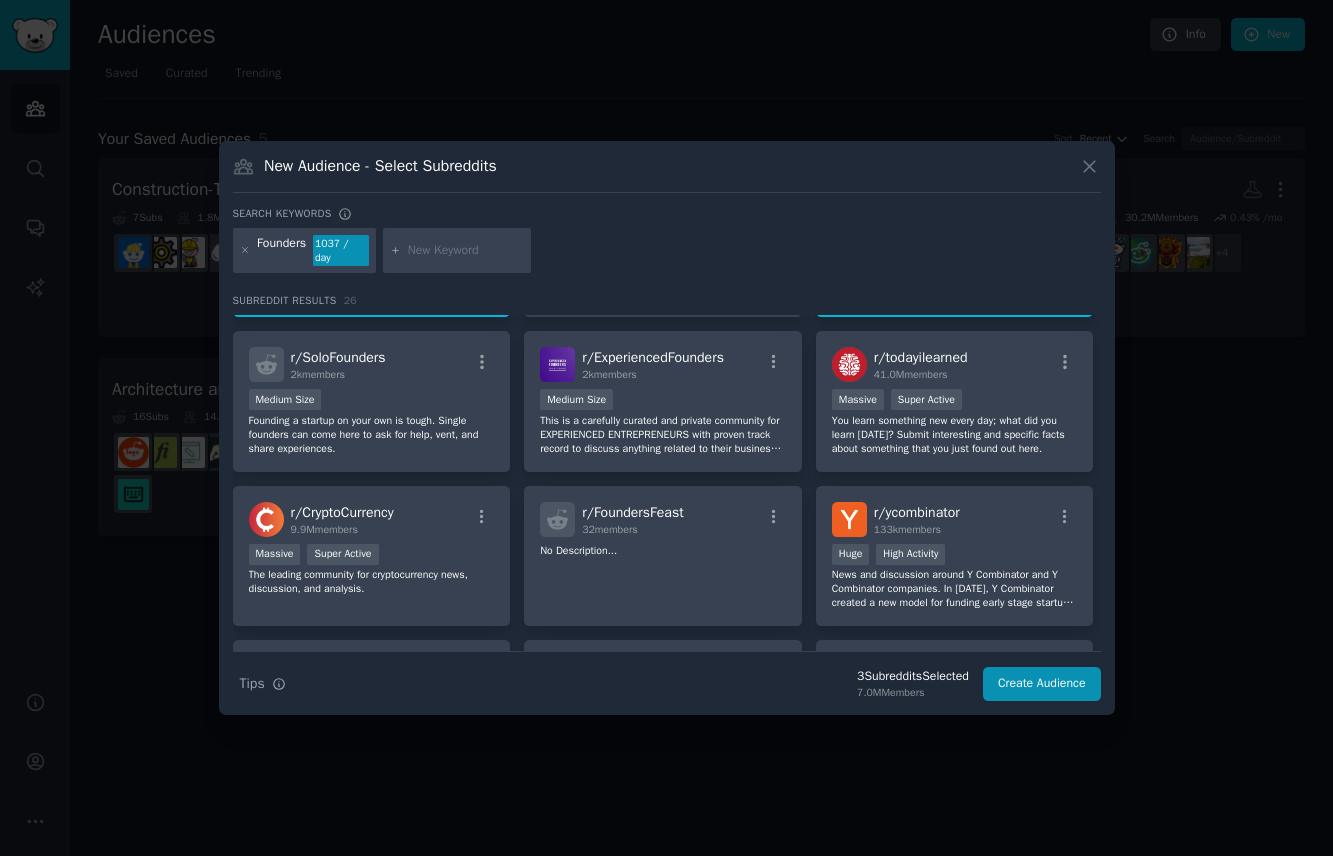drag, startPoint x: 244, startPoint y: 249, endPoint x: 247, endPoint y: 97, distance: 152.0296 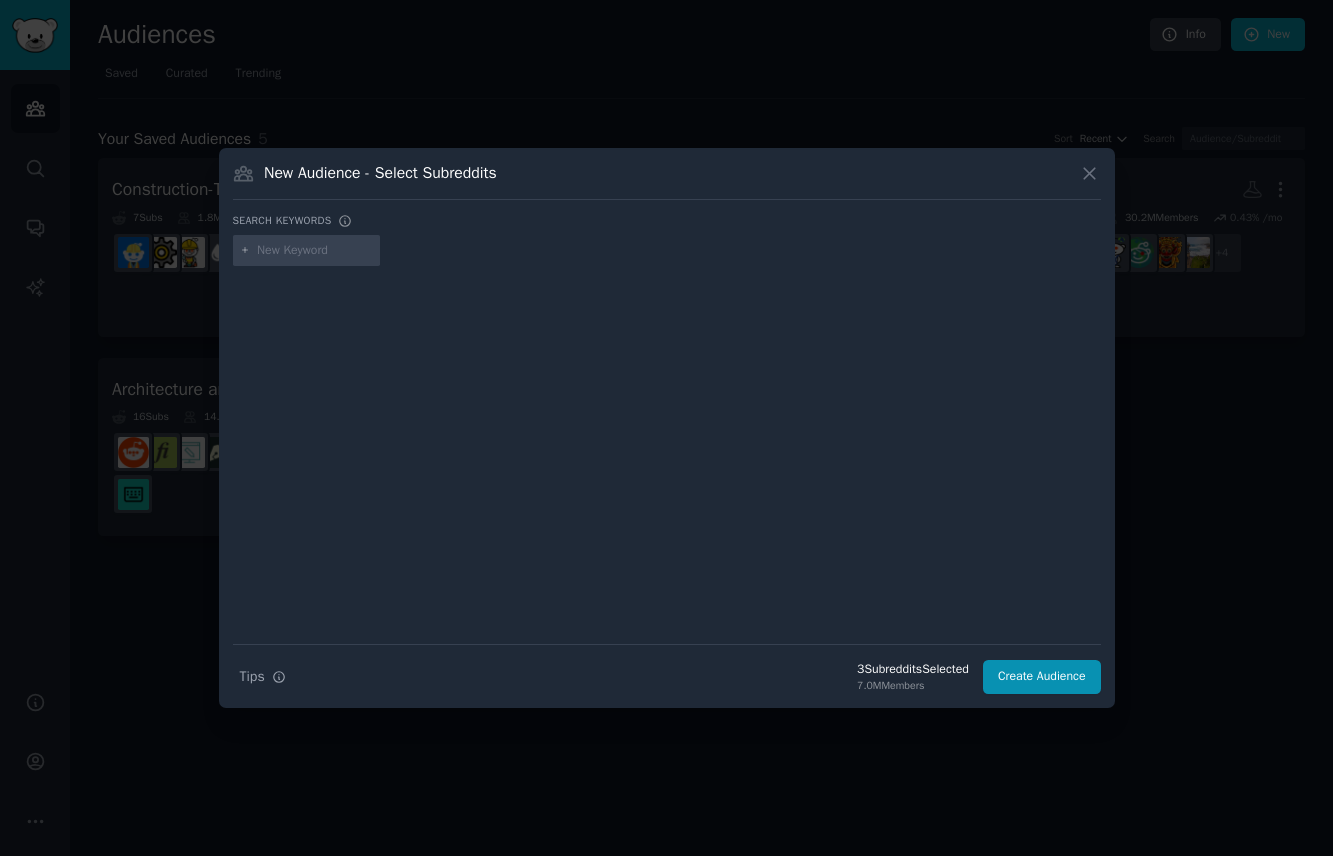 click at bounding box center (315, 251) 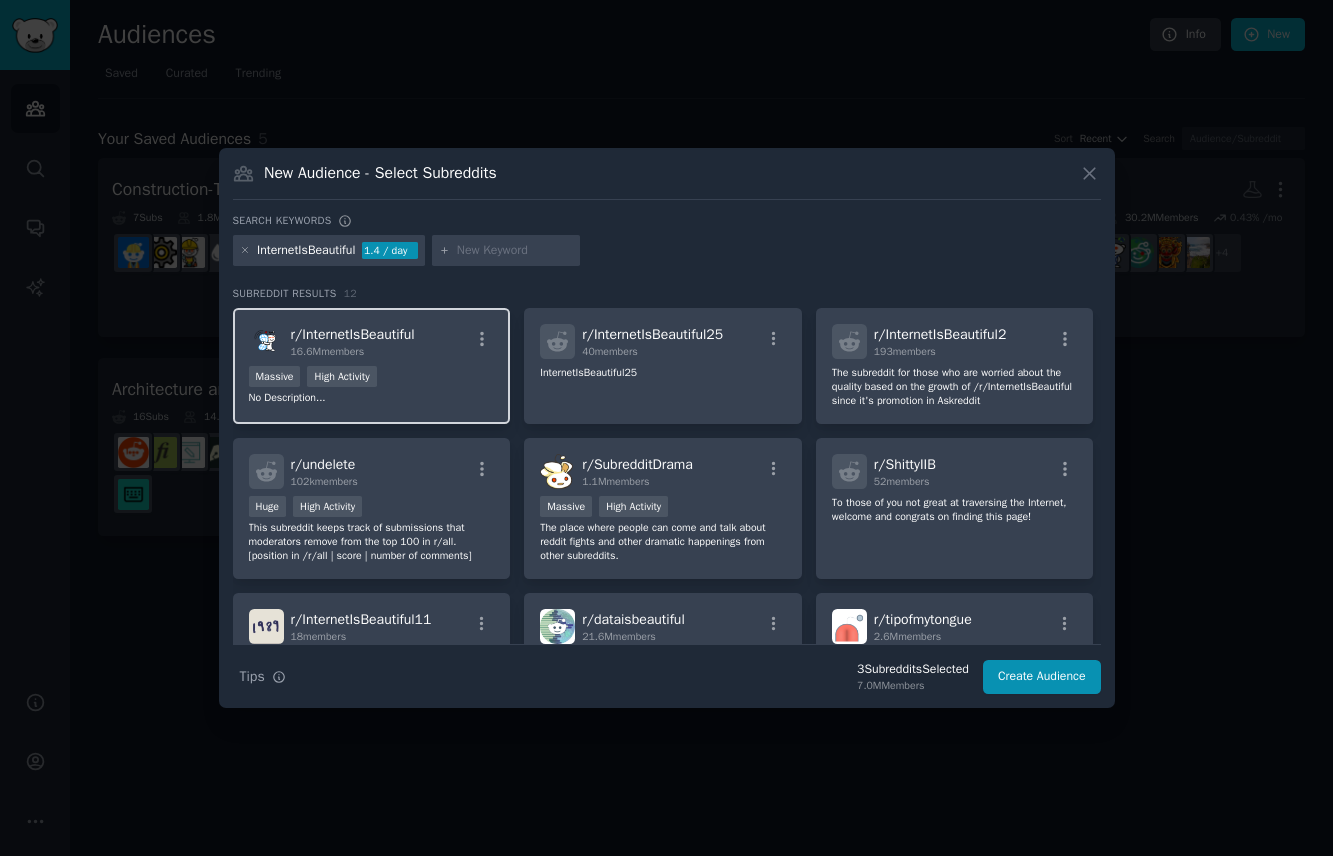click on "No Description..." at bounding box center (372, 398) 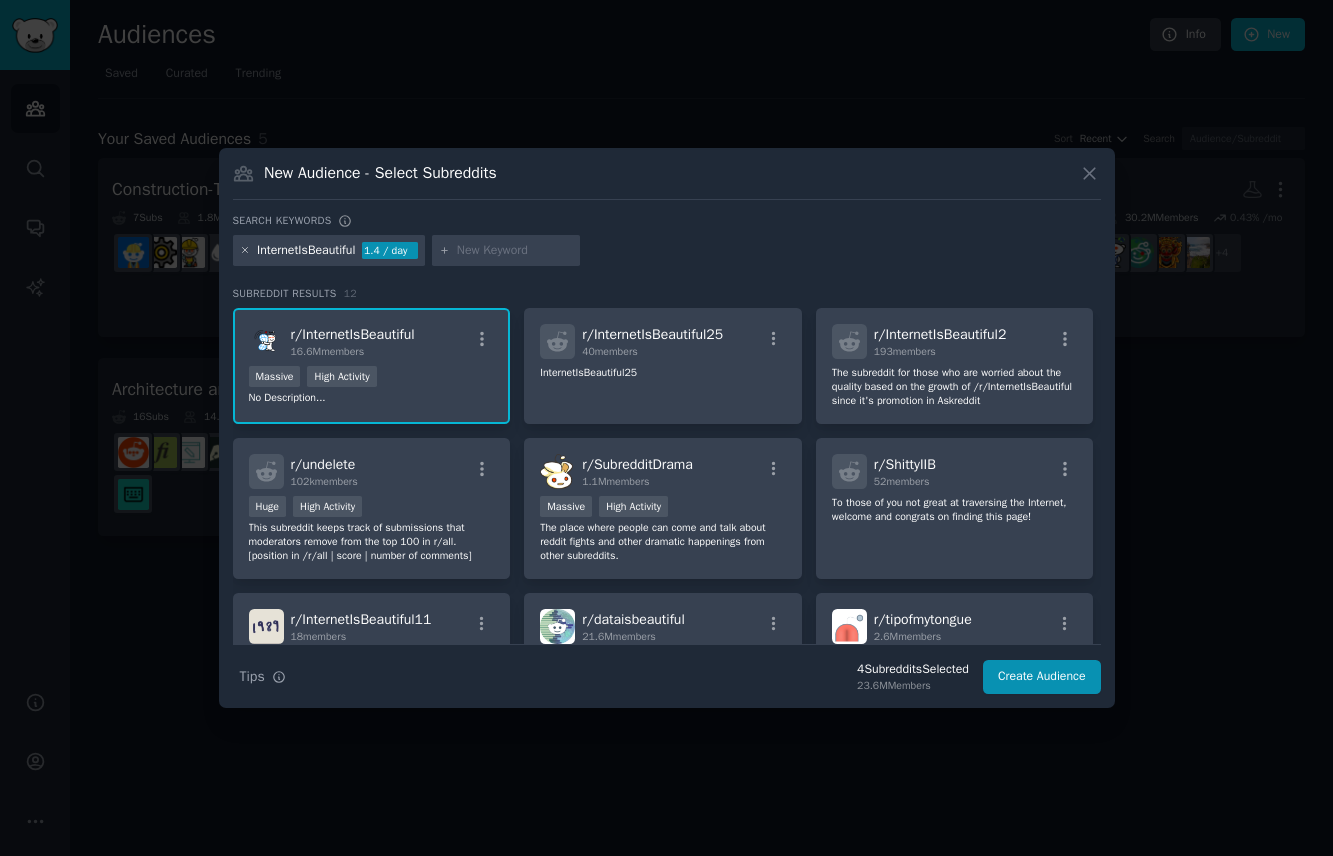 click 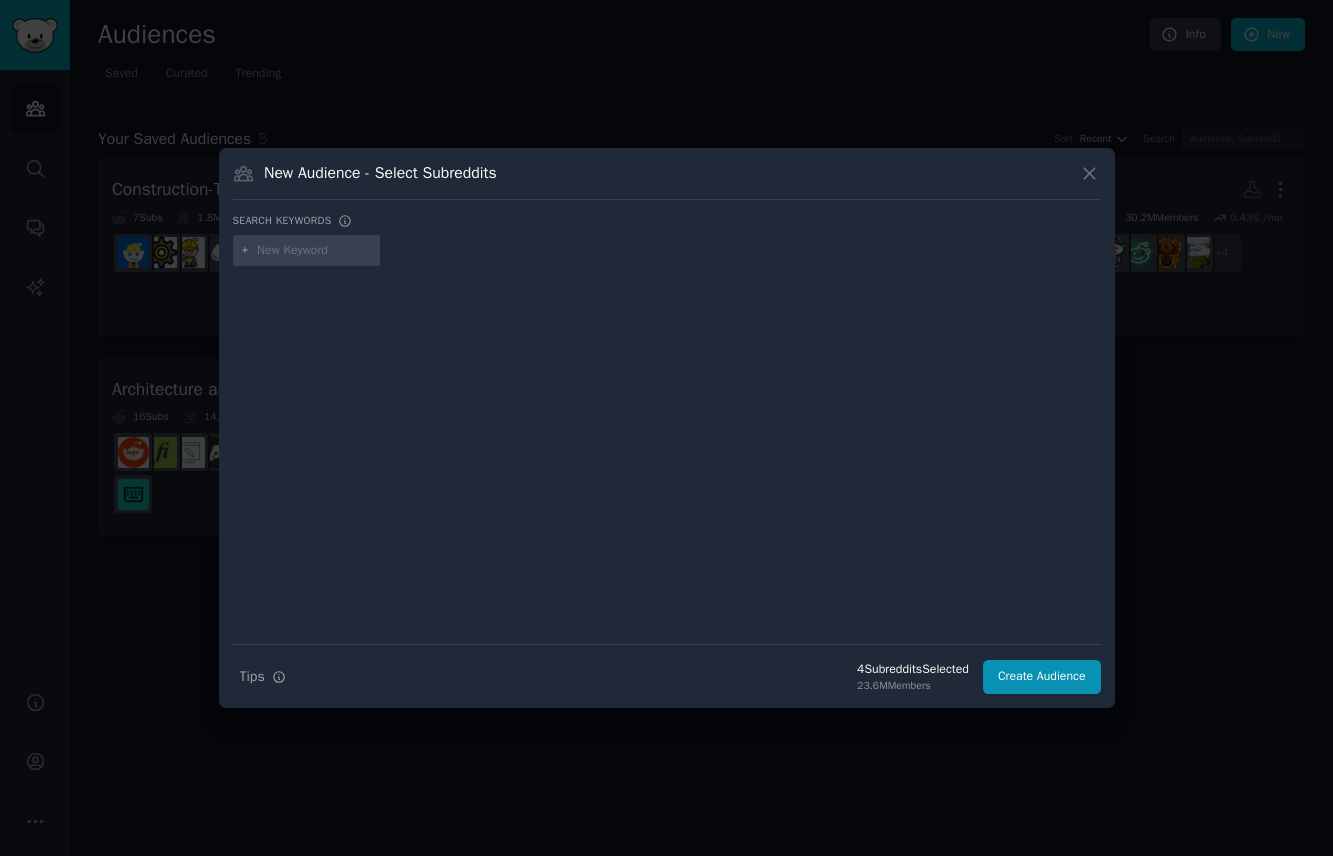 click at bounding box center [315, 251] 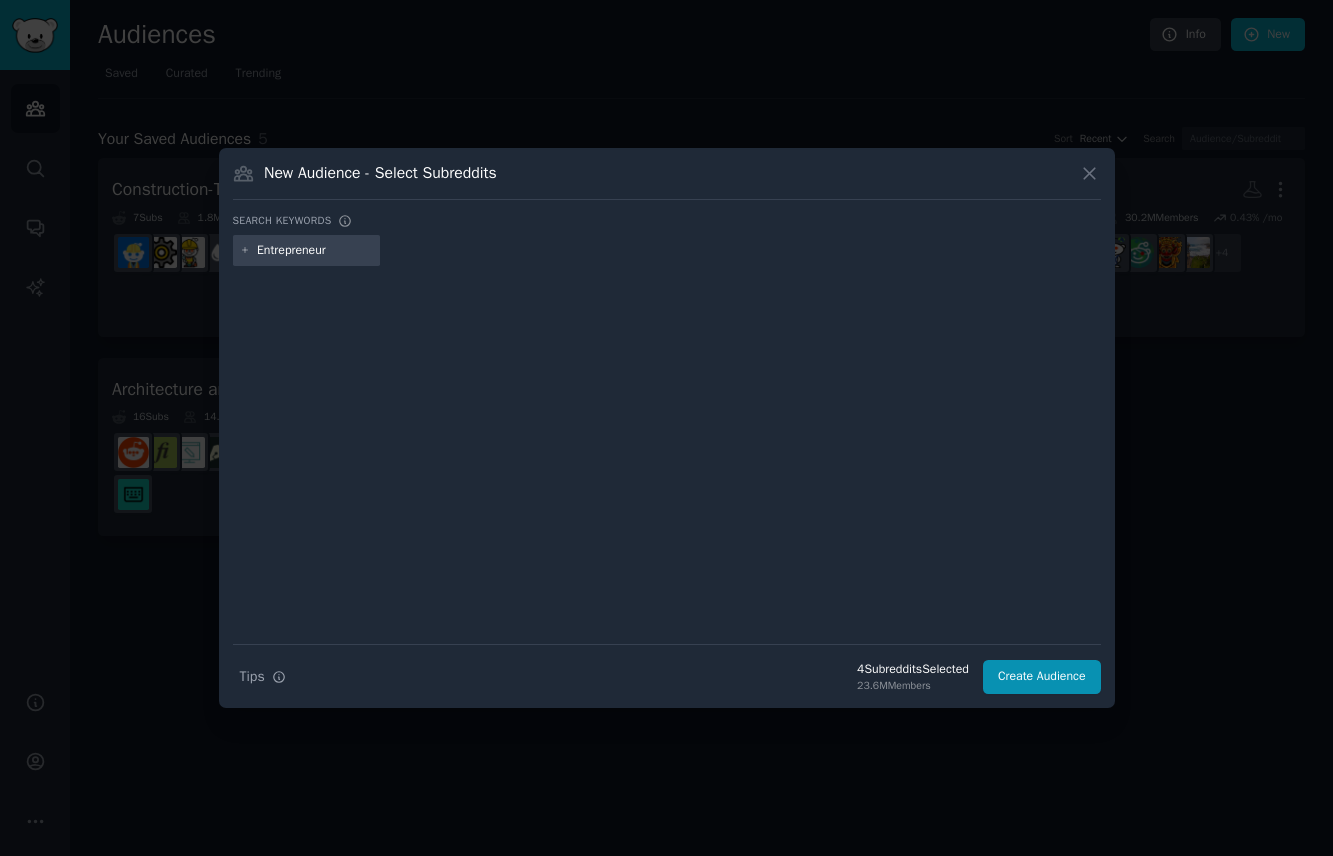 type 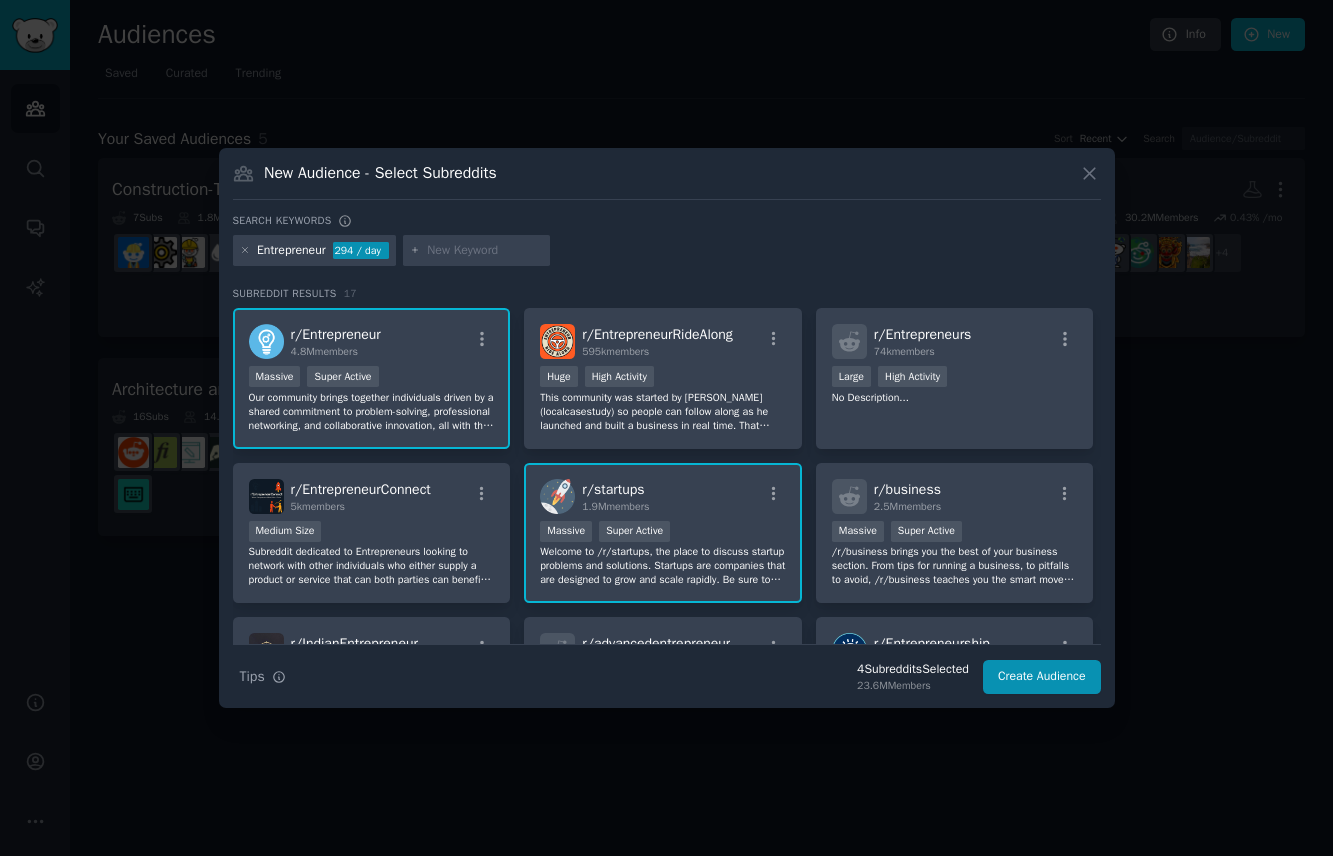 click on "Massive Super Active" at bounding box center (372, 378) 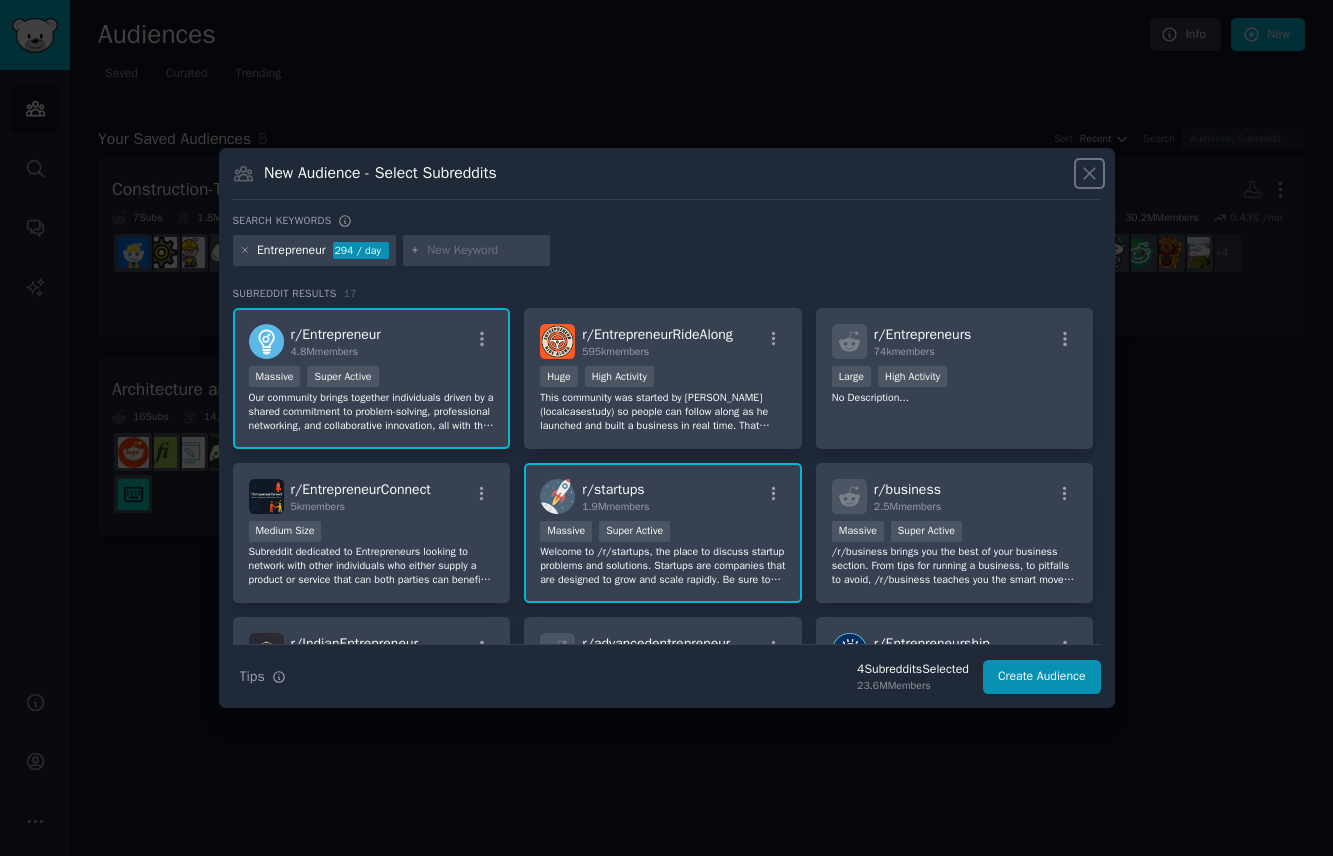 click 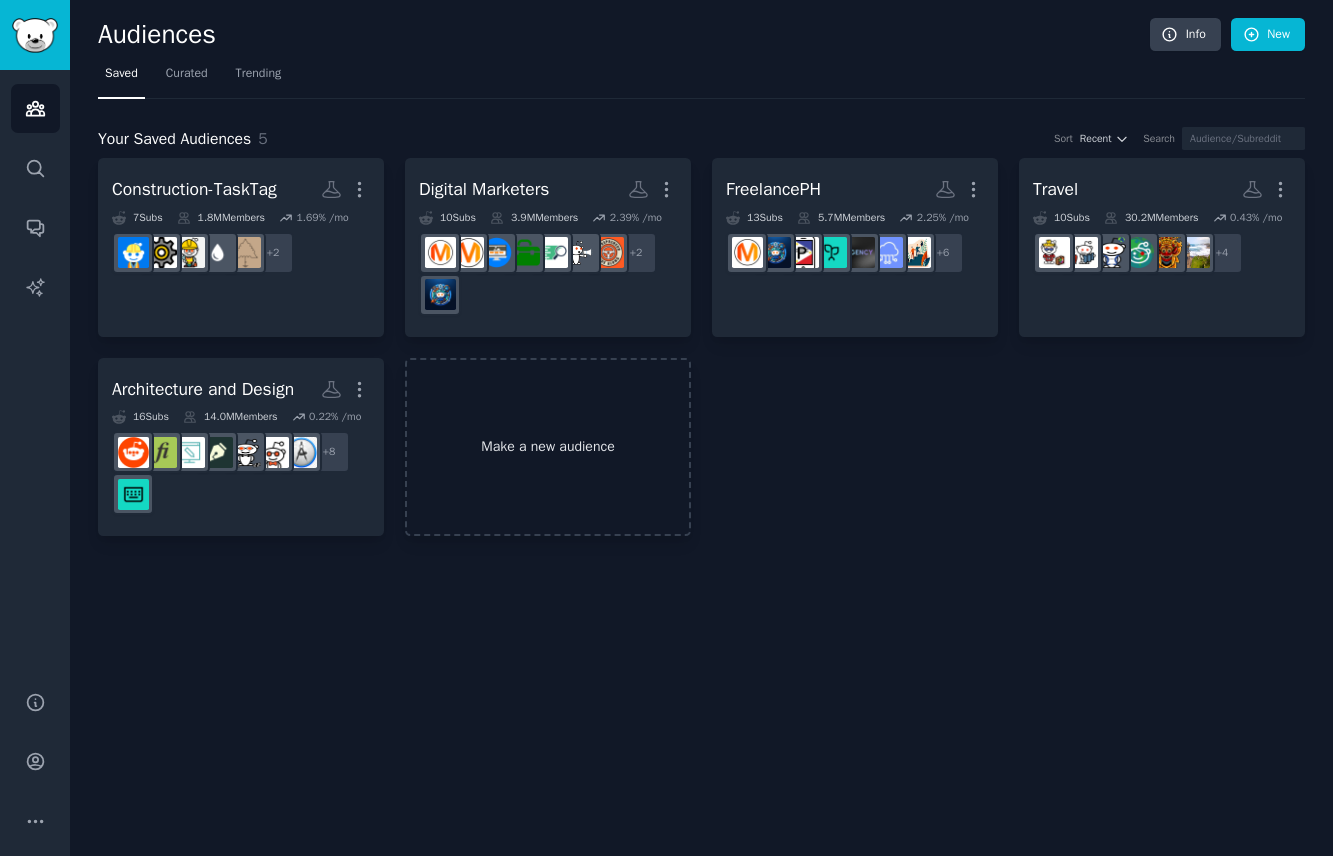 click on "Make a new audience" at bounding box center (548, 447) 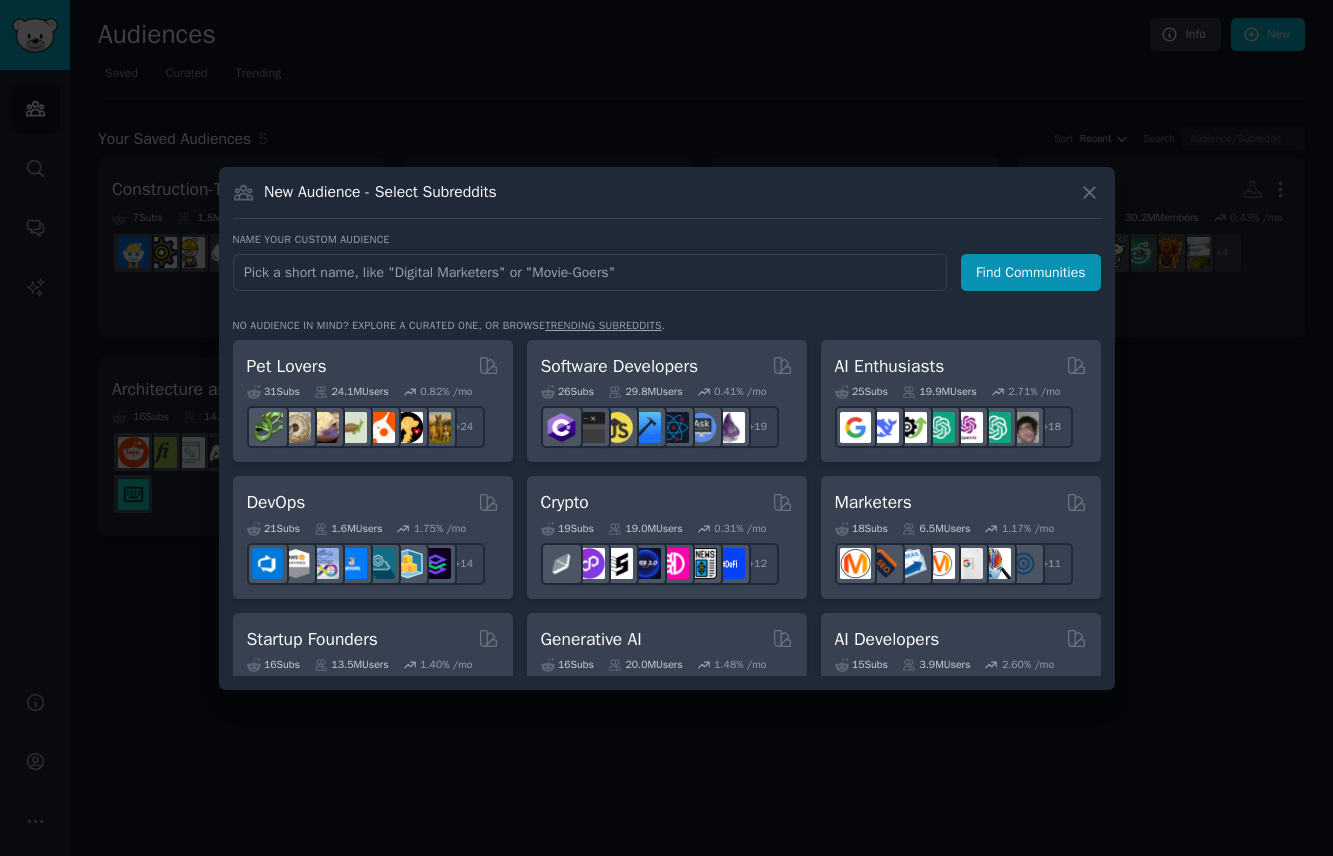 click on "trending subreddits" at bounding box center (603, 325) 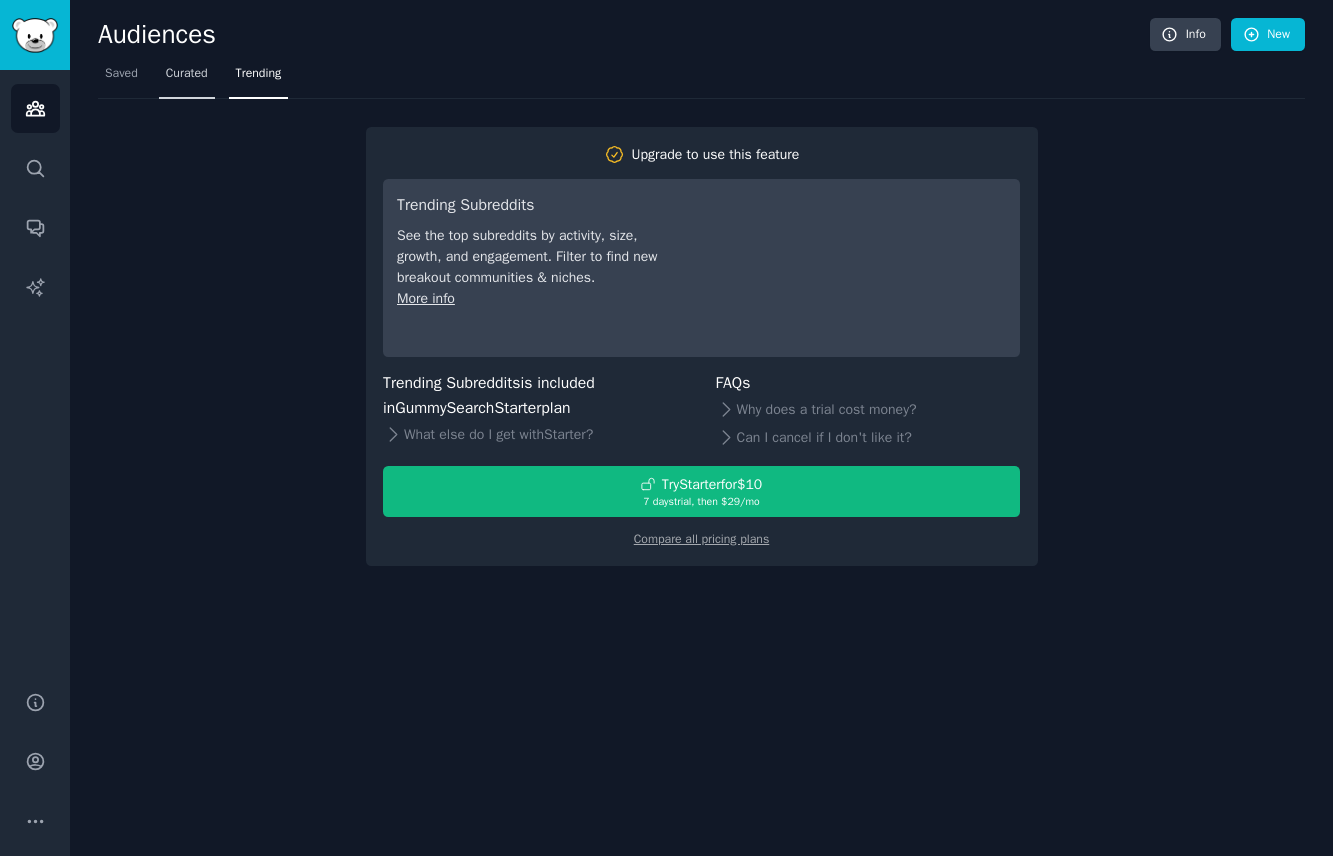 click on "Curated" at bounding box center [187, 74] 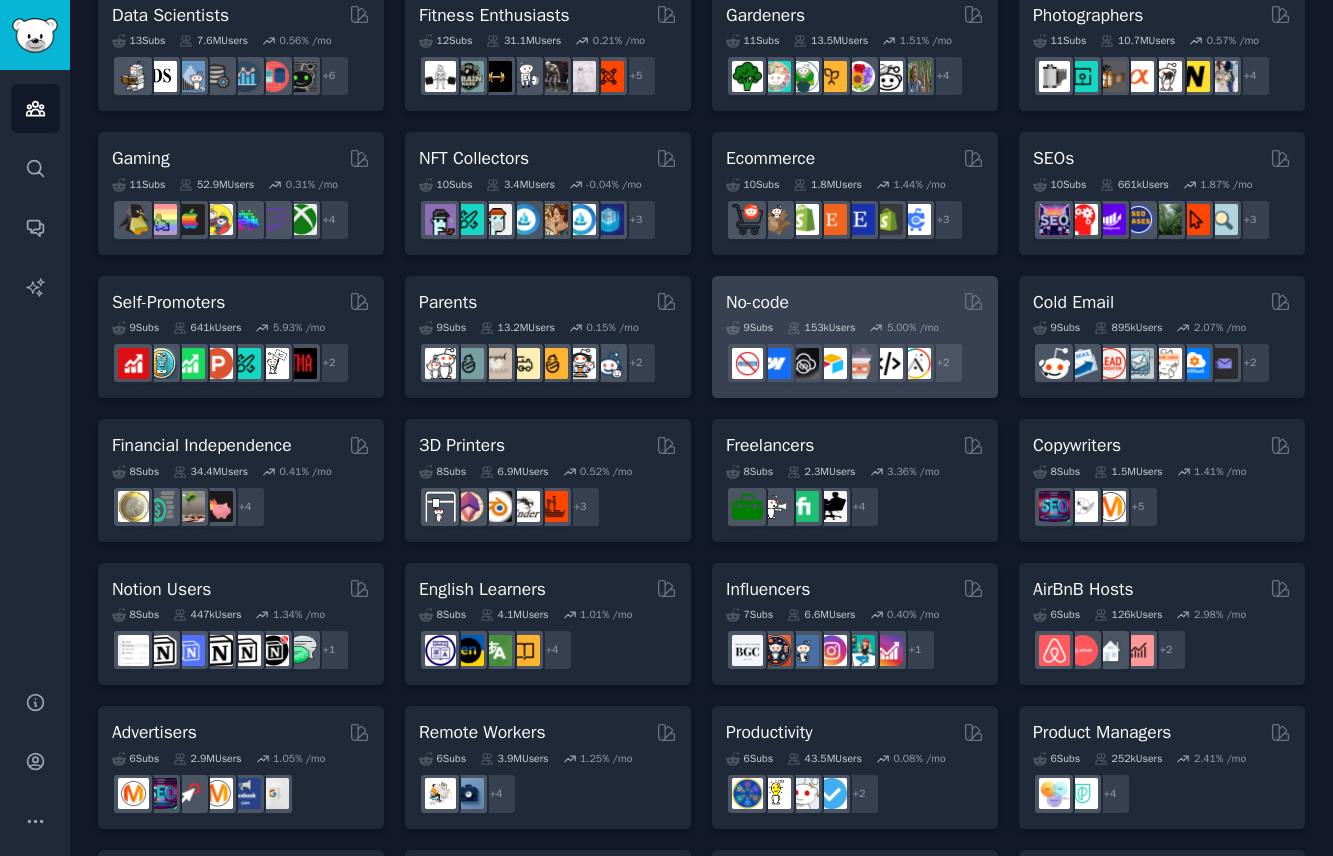 scroll, scrollTop: 744, scrollLeft: 0, axis: vertical 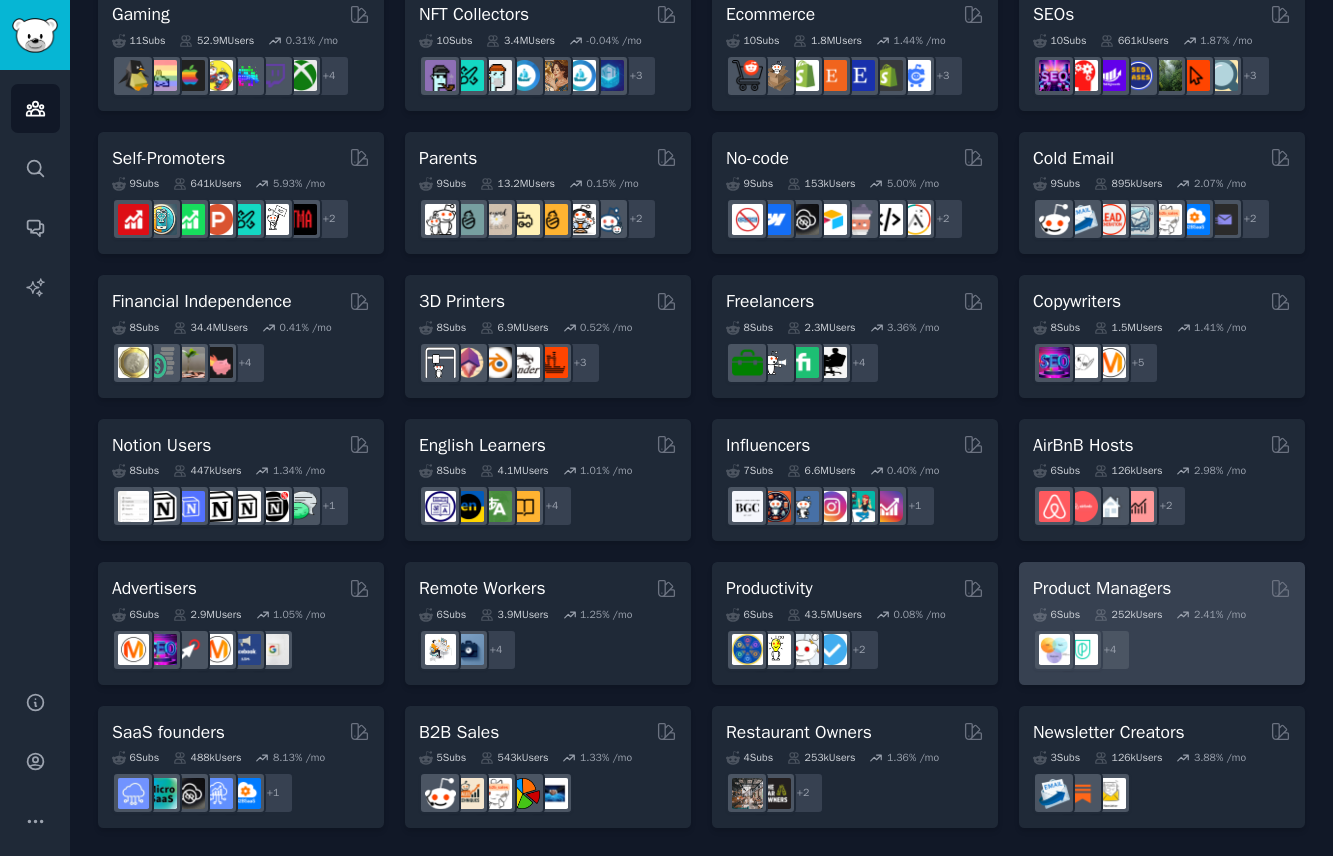 click on "Product Managers" at bounding box center [1162, 588] 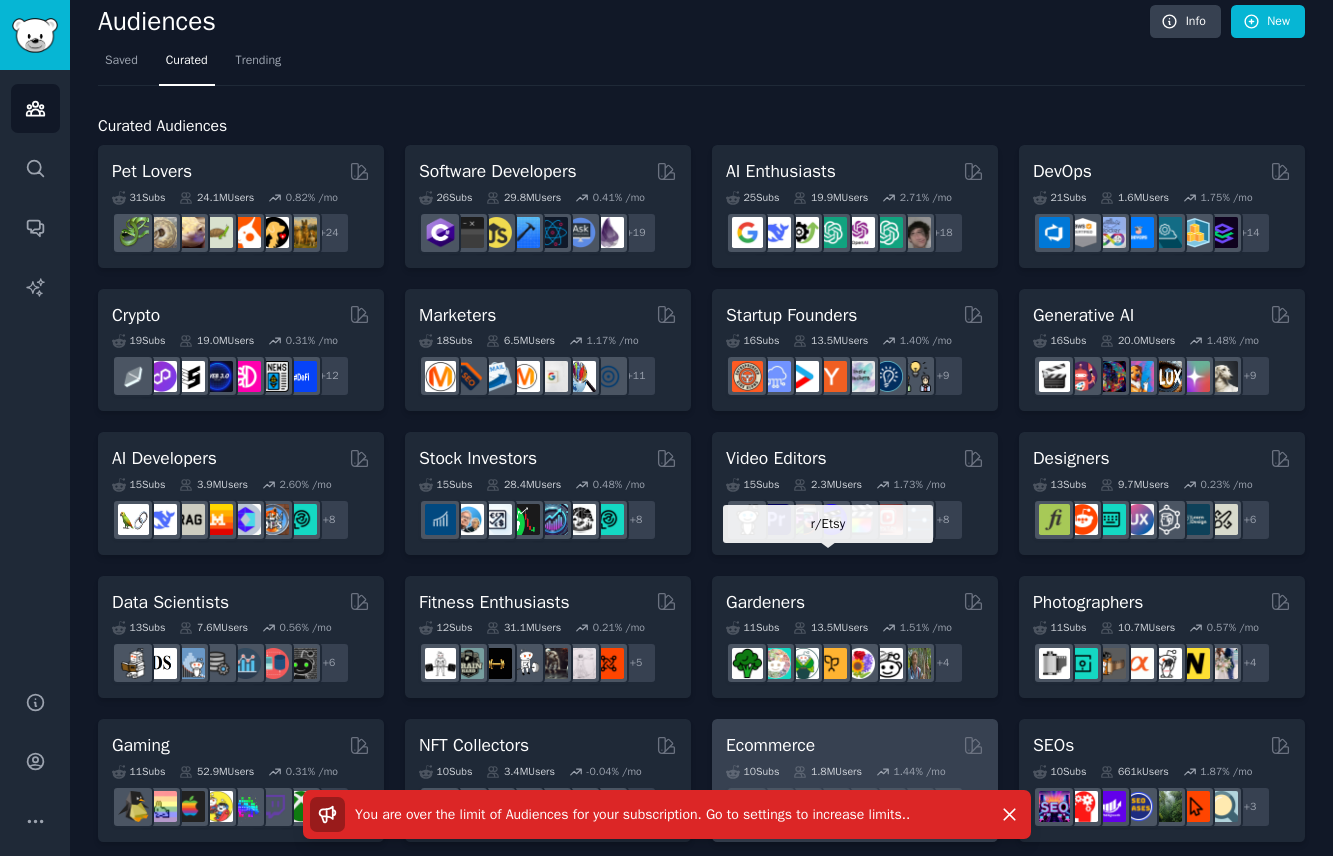 scroll, scrollTop: 0, scrollLeft: 0, axis: both 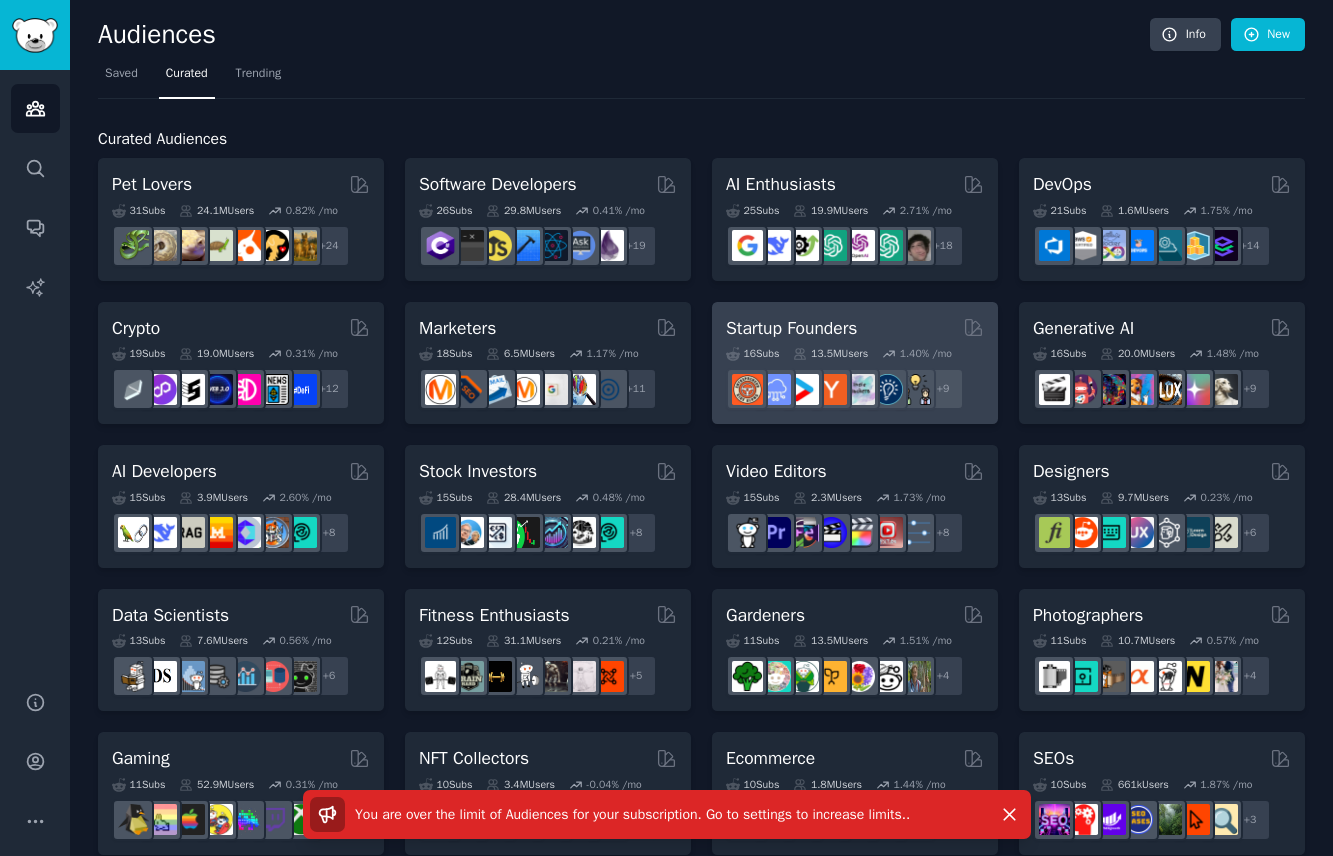 click on "Startup Founders Curated by GummySearch" at bounding box center [855, 328] 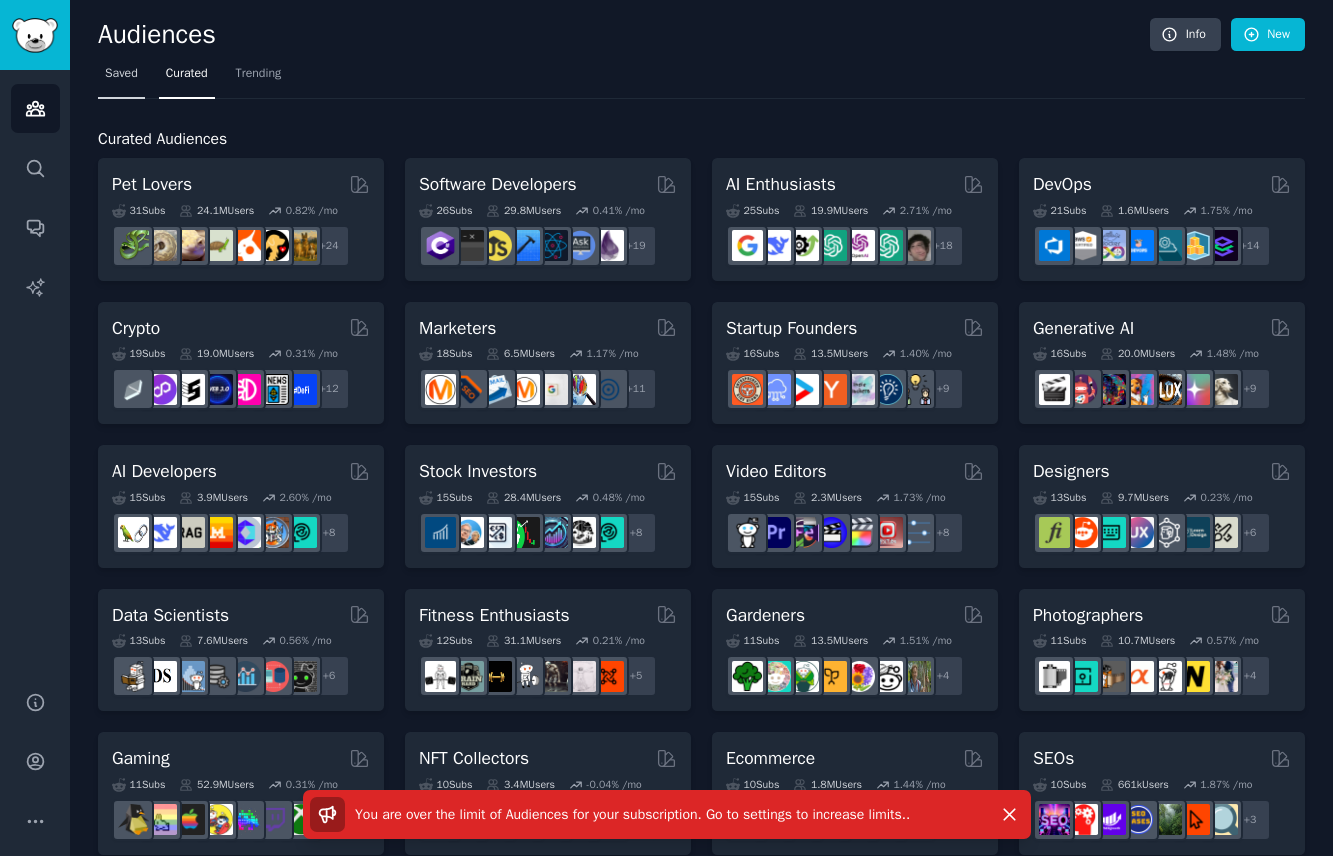 click on "Saved" at bounding box center [121, 74] 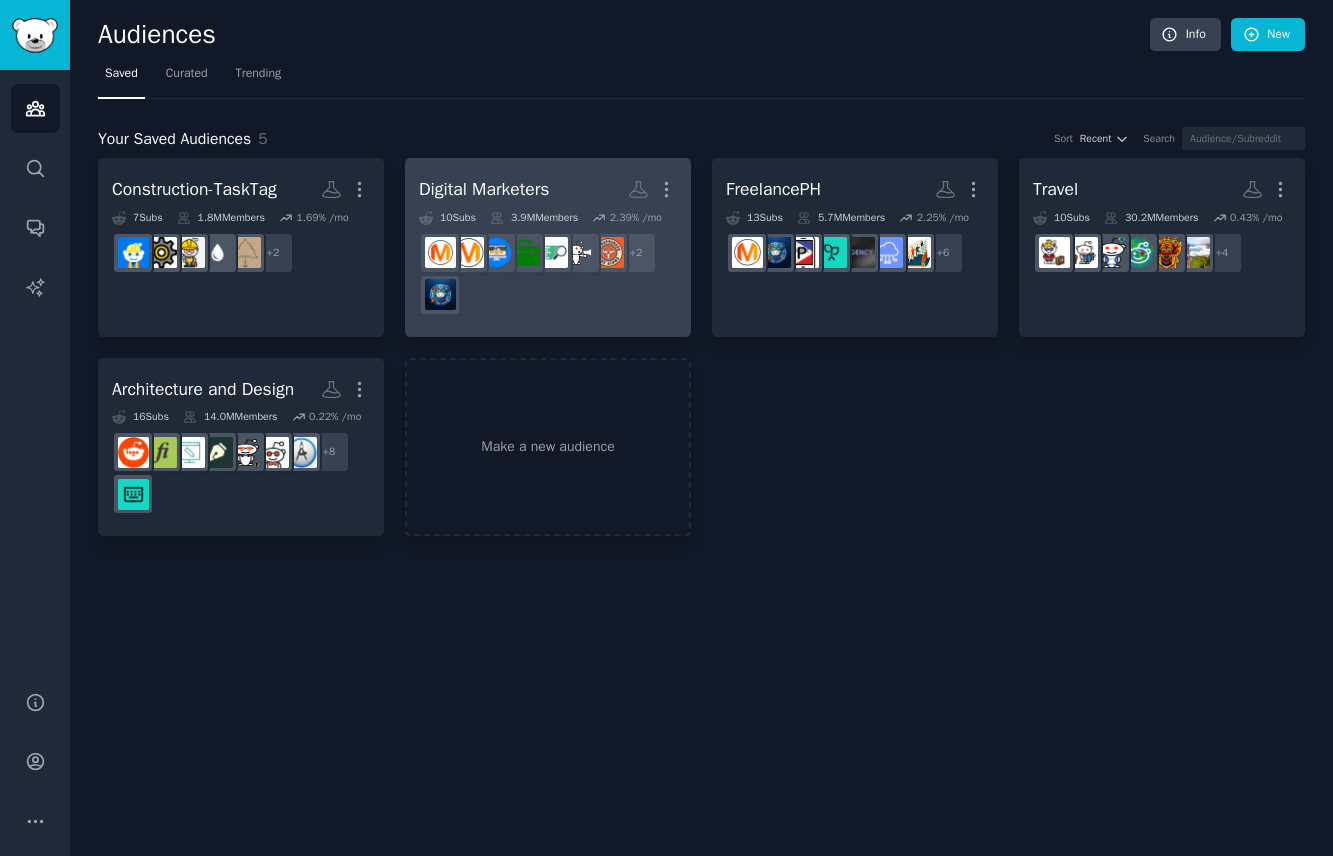 click on "+ 2" at bounding box center [548, 274] 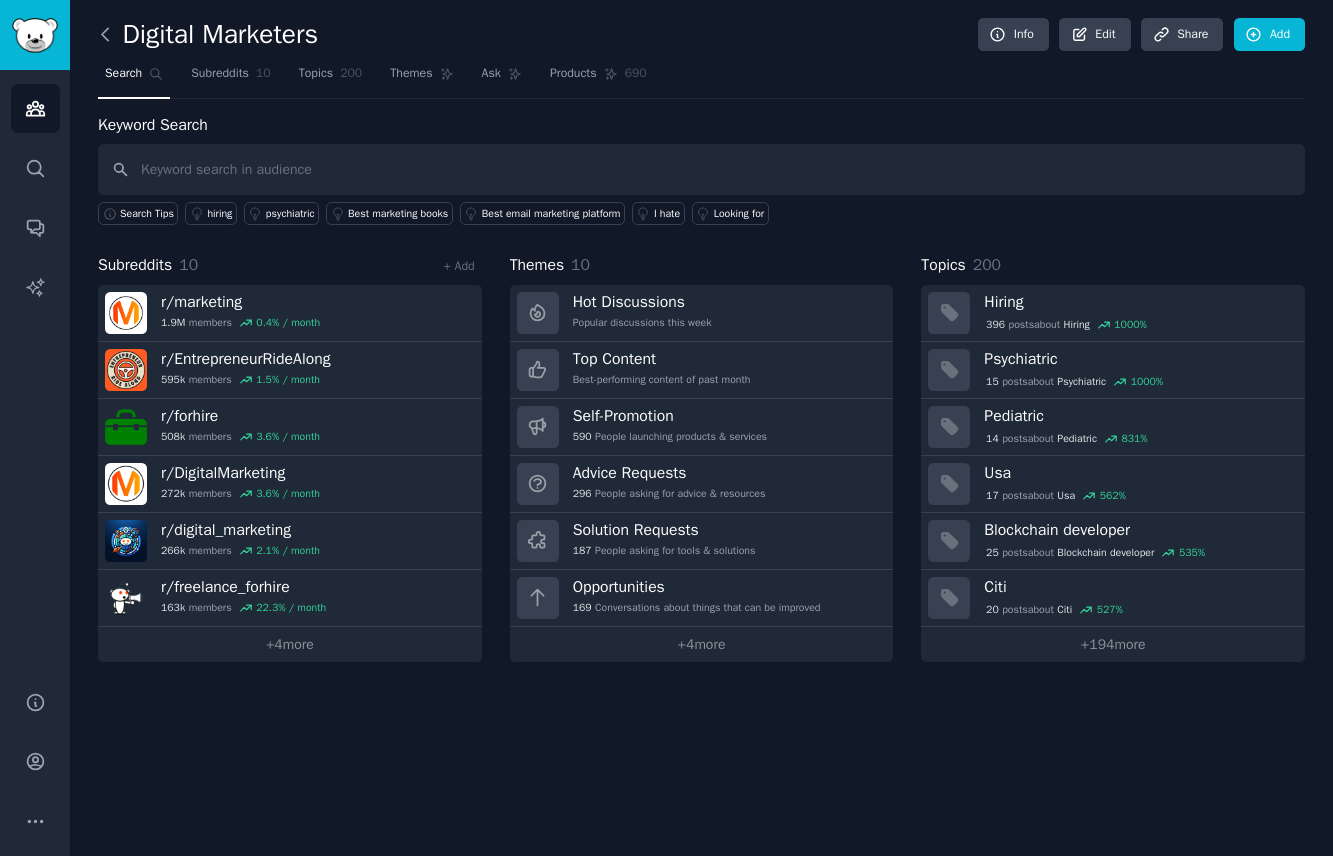 click 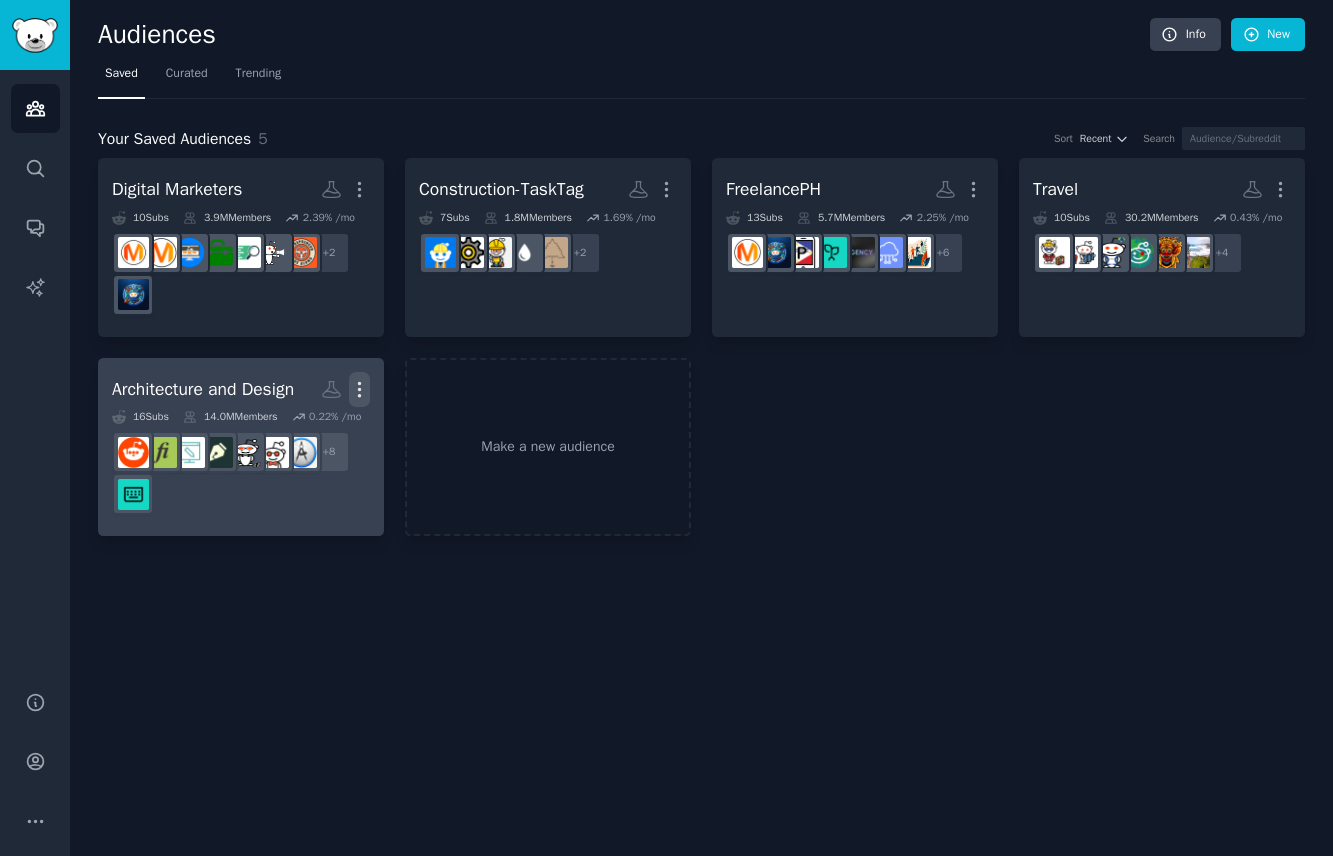click 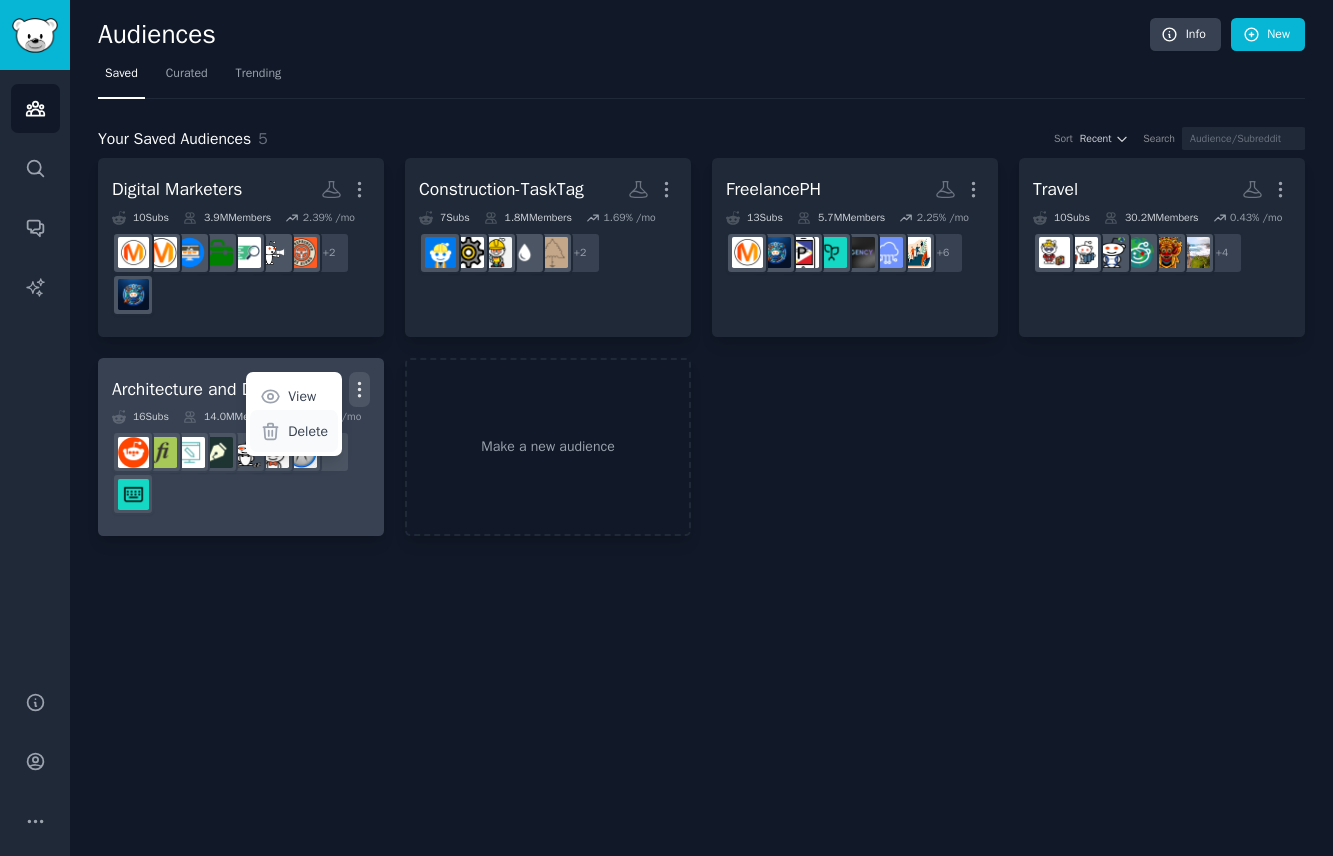 click on "Delete" at bounding box center (308, 431) 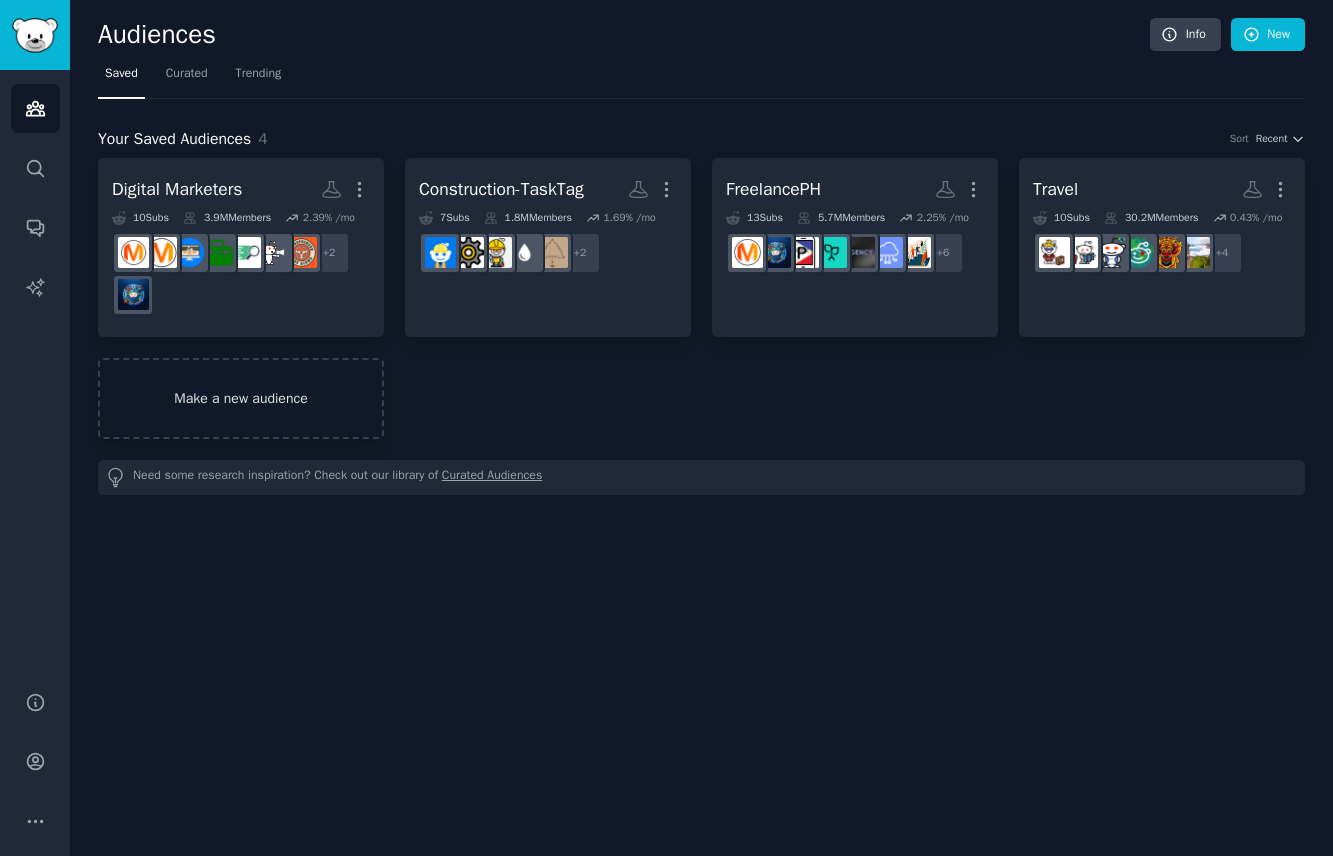 click on "Make a new audience" at bounding box center [241, 398] 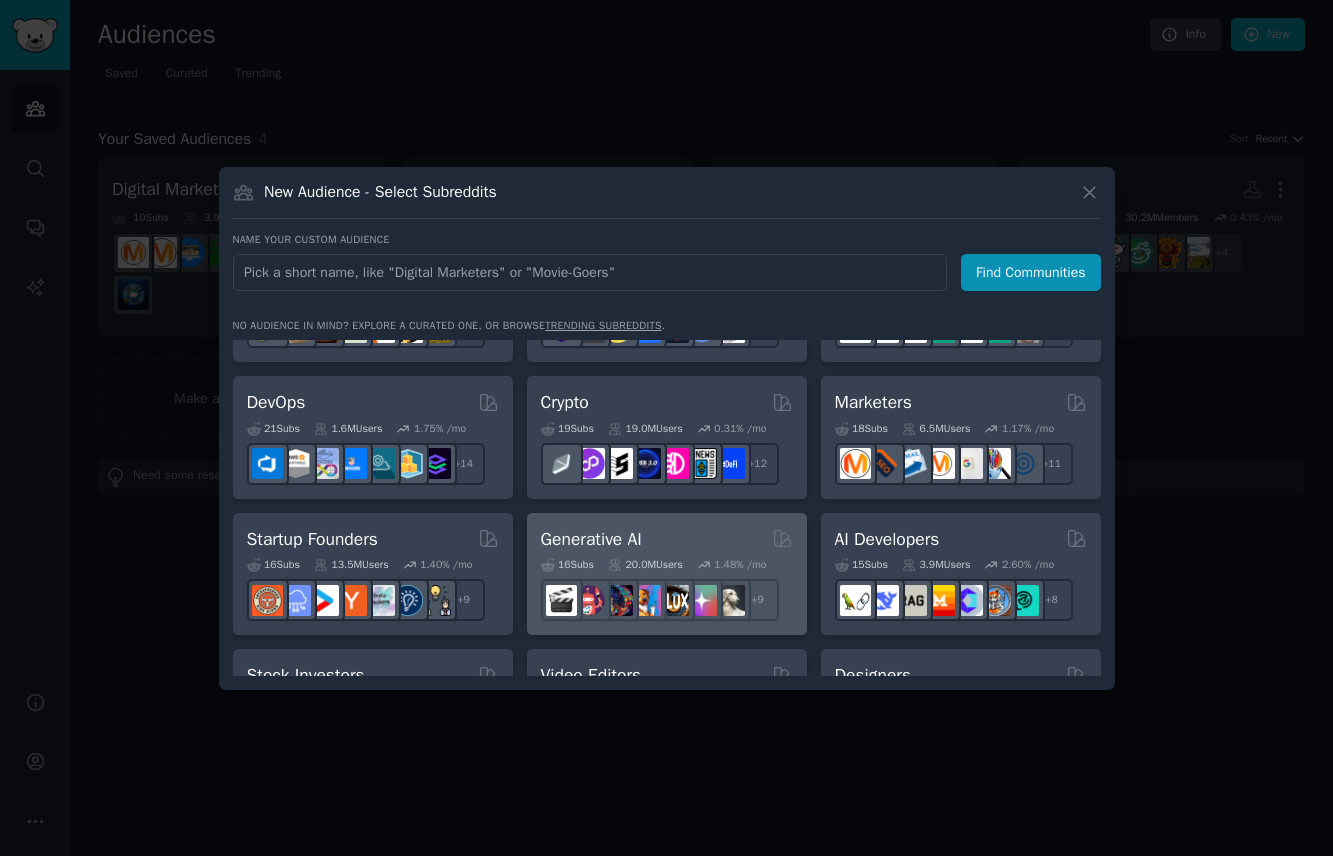 scroll, scrollTop: 200, scrollLeft: 0, axis: vertical 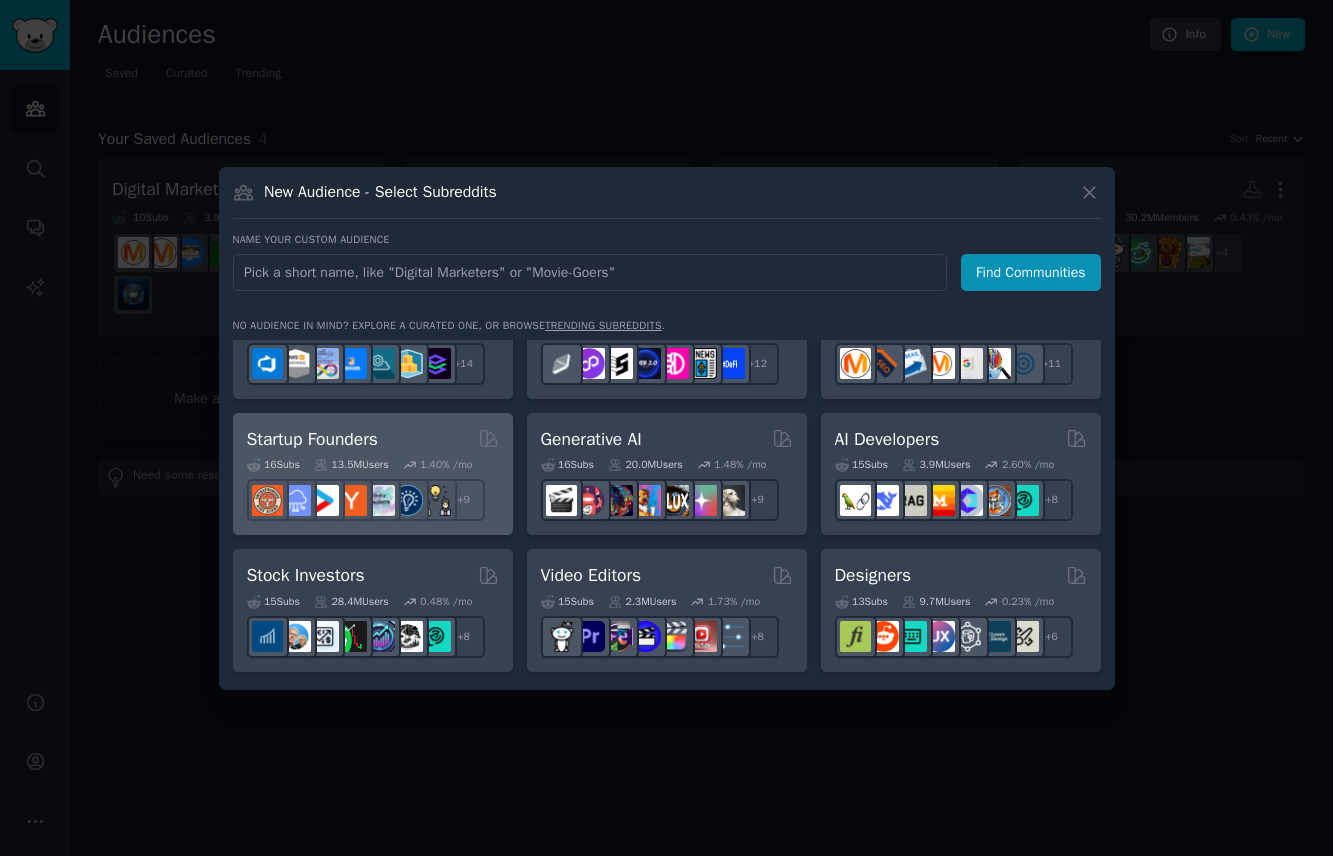 click on "Startup Founders Curated by GummySearch" at bounding box center [373, 439] 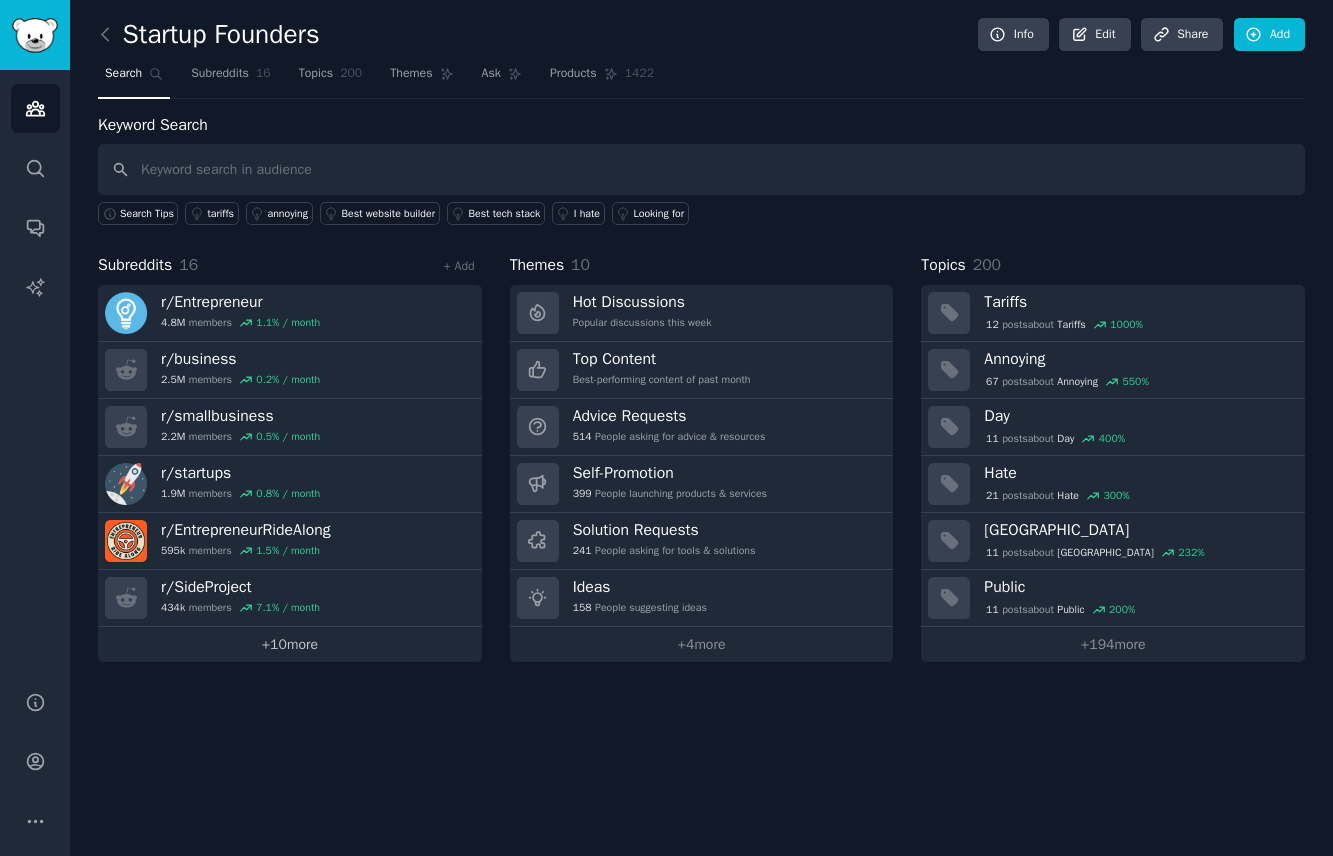 click on "+  10  more" at bounding box center (290, 644) 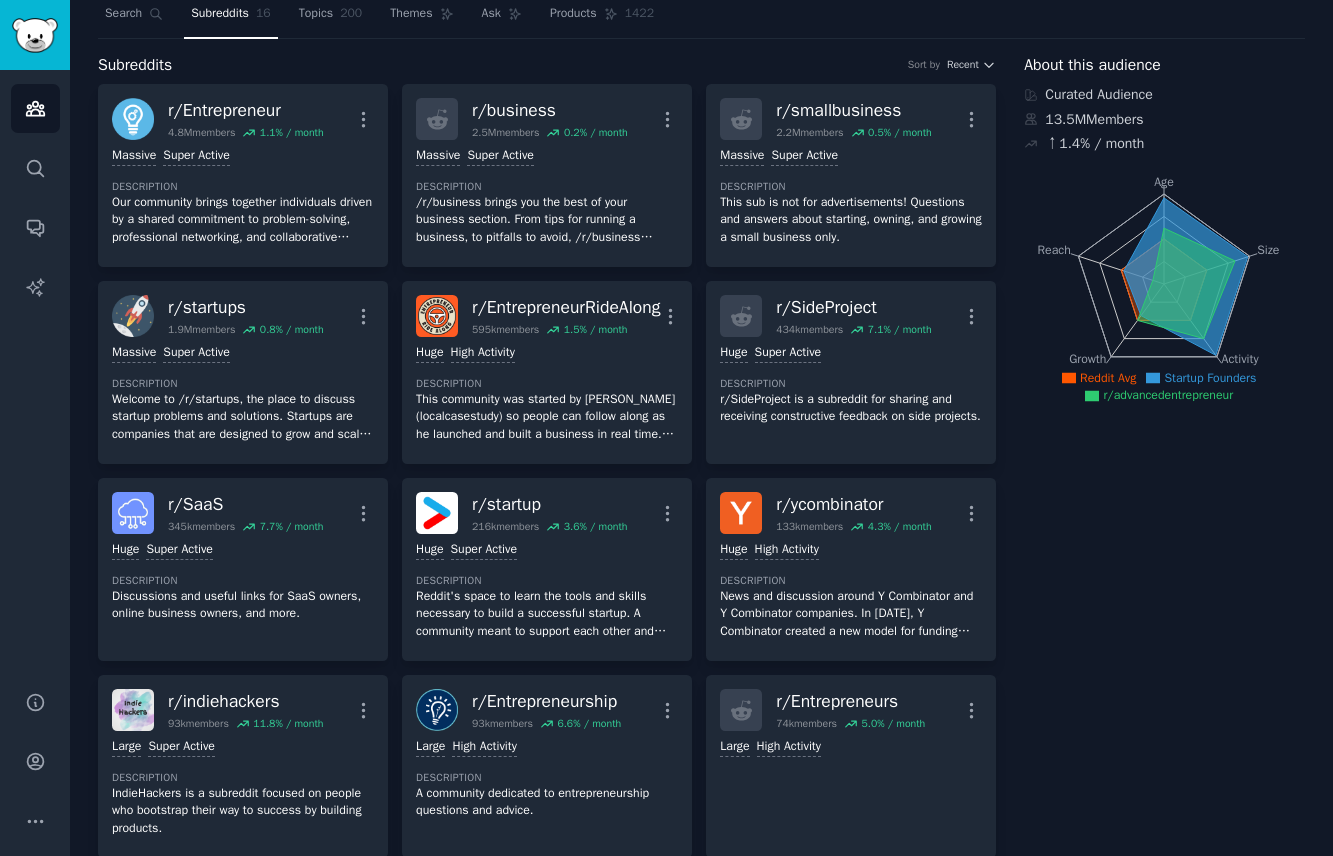 scroll, scrollTop: 0, scrollLeft: 0, axis: both 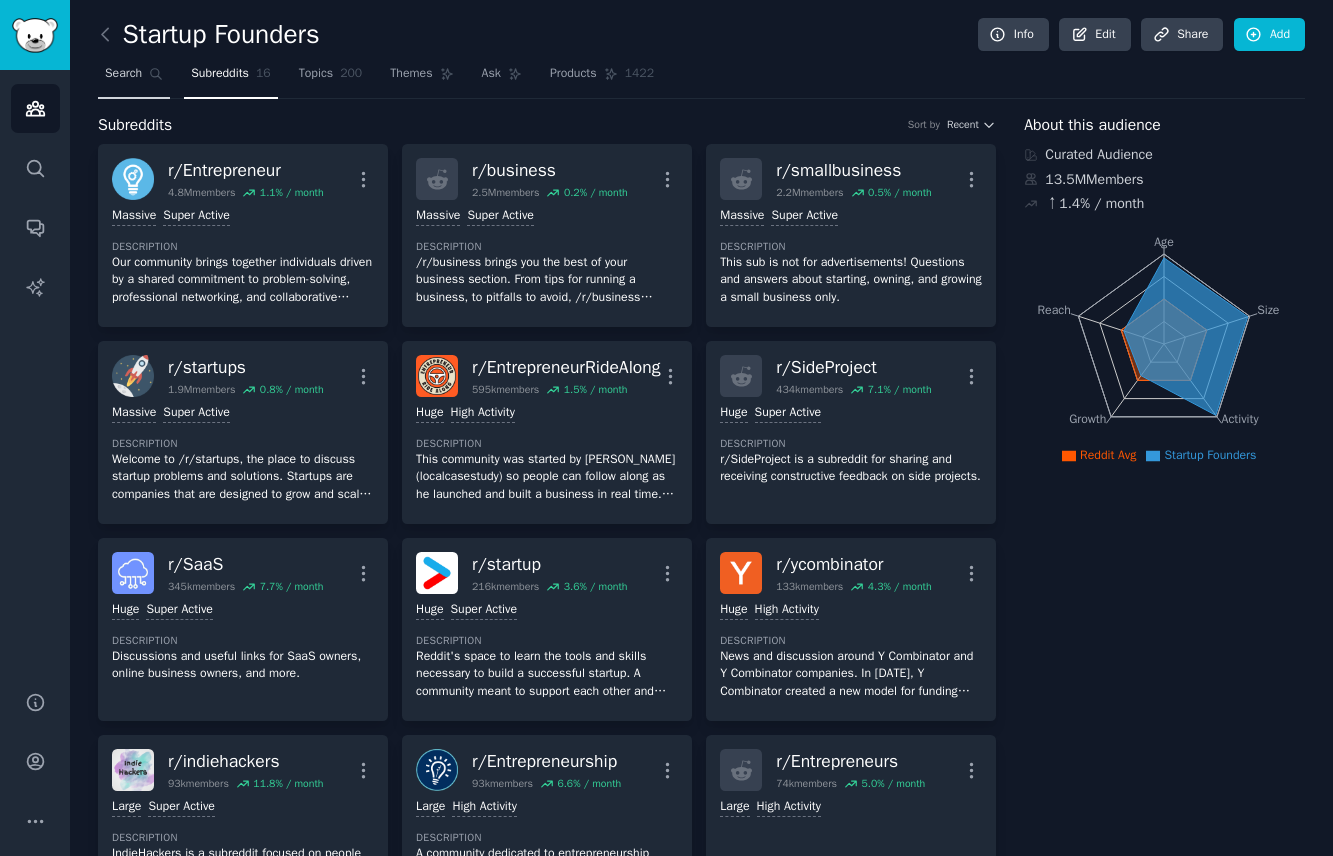 click on "Search" at bounding box center (134, 78) 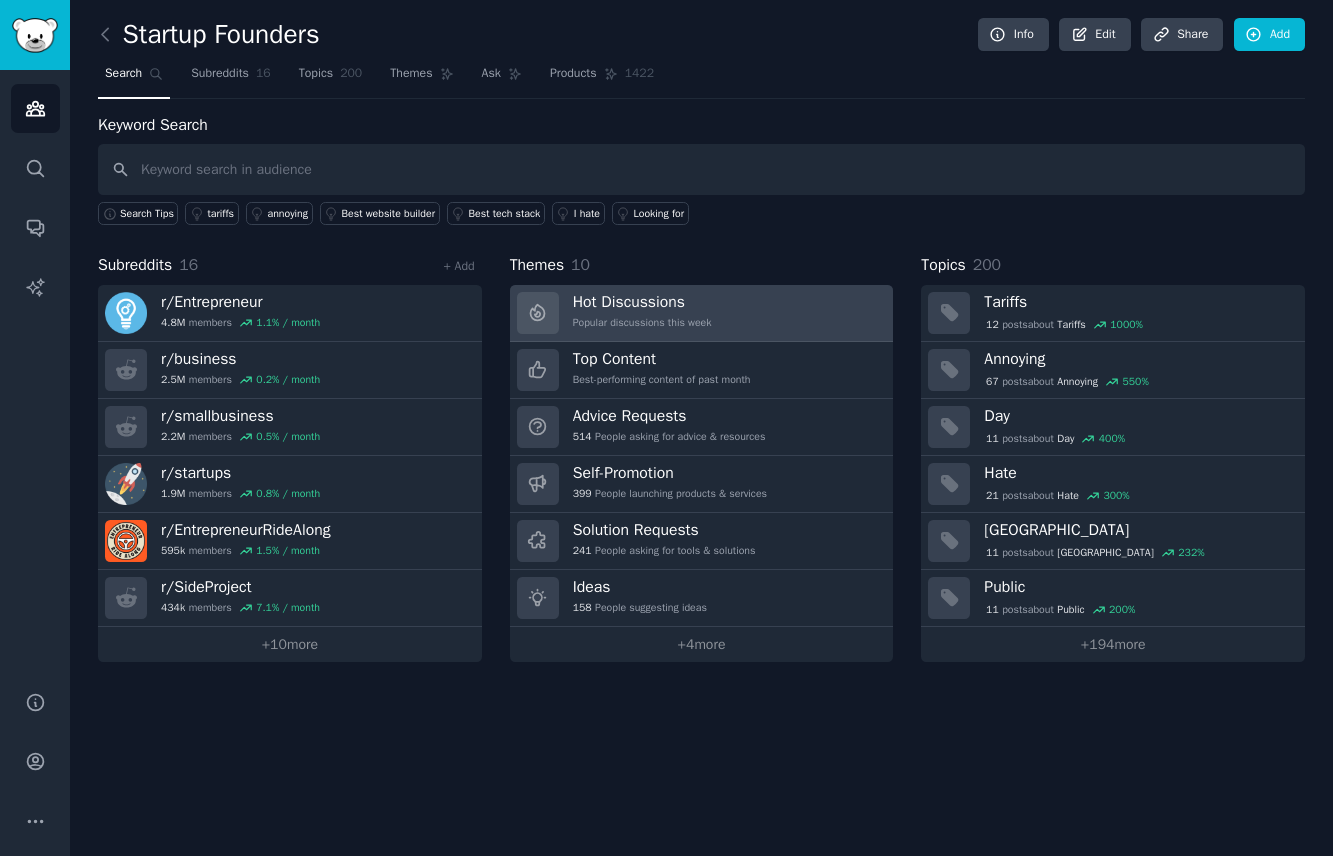 click on "Hot Discussions" at bounding box center (642, 302) 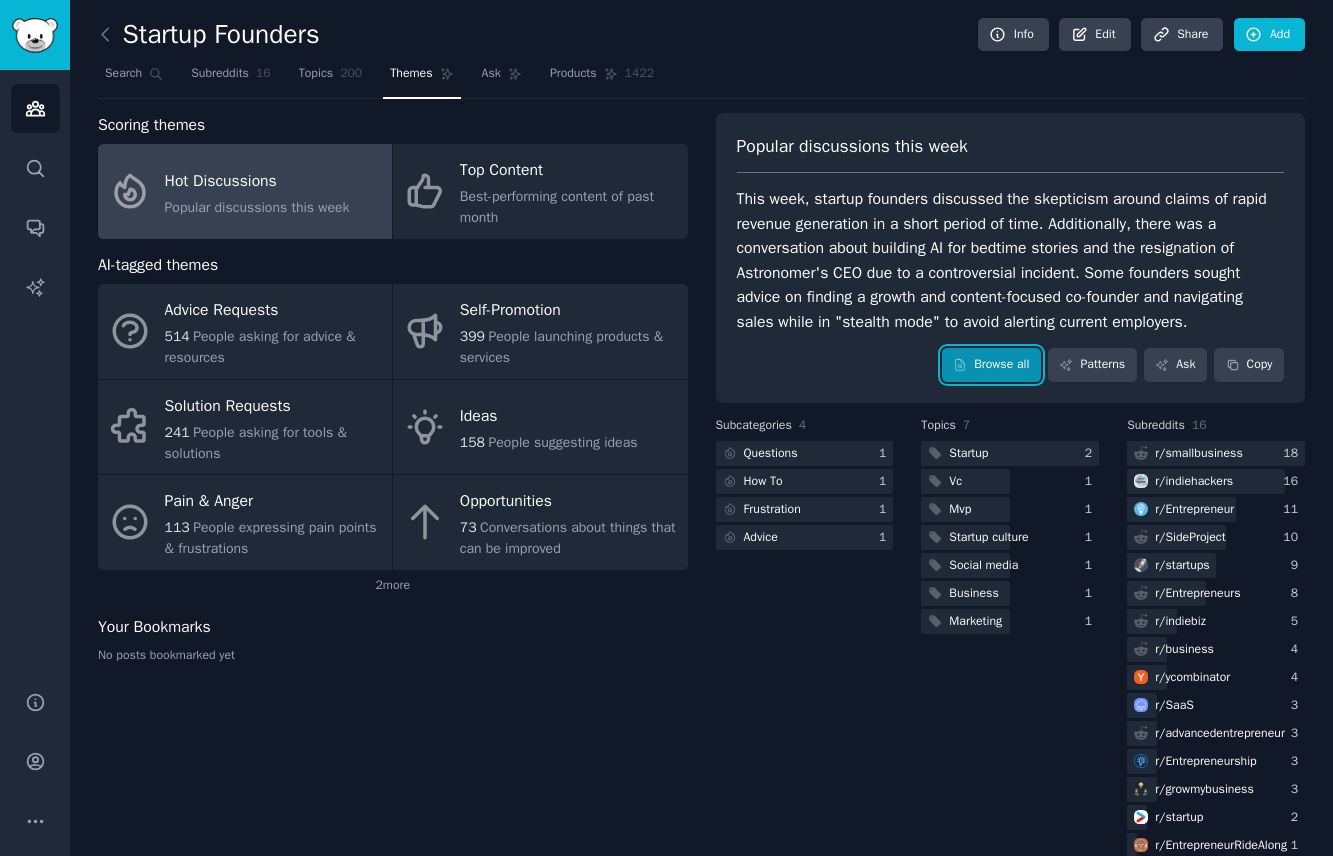 click on "Browse all" at bounding box center [991, 365] 